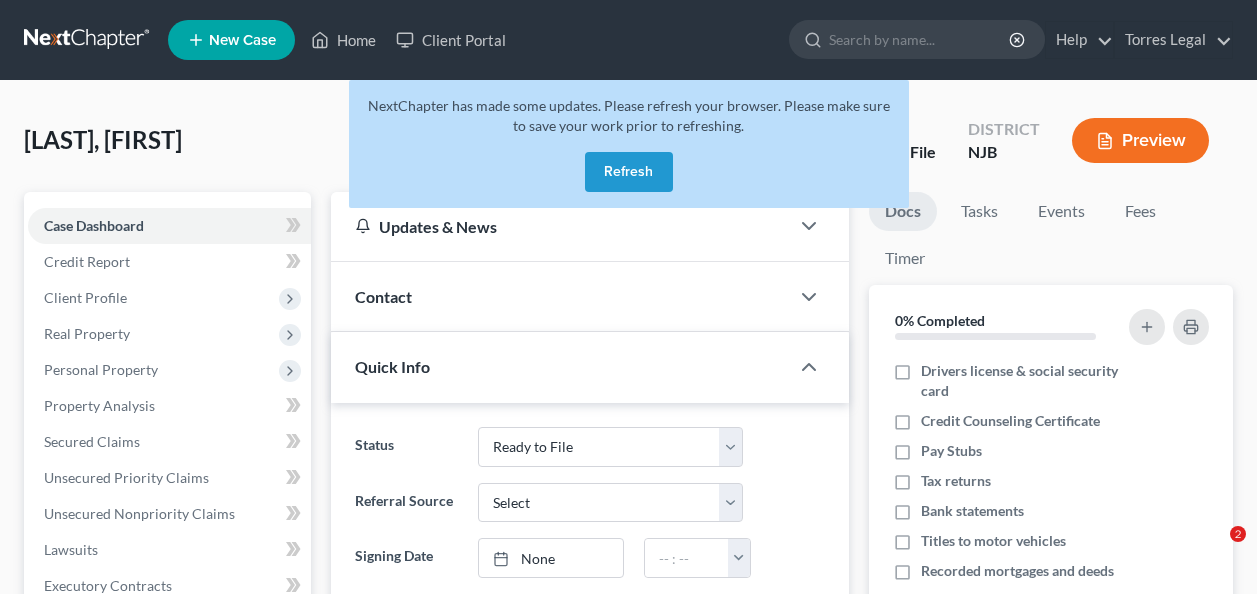 select on "5" 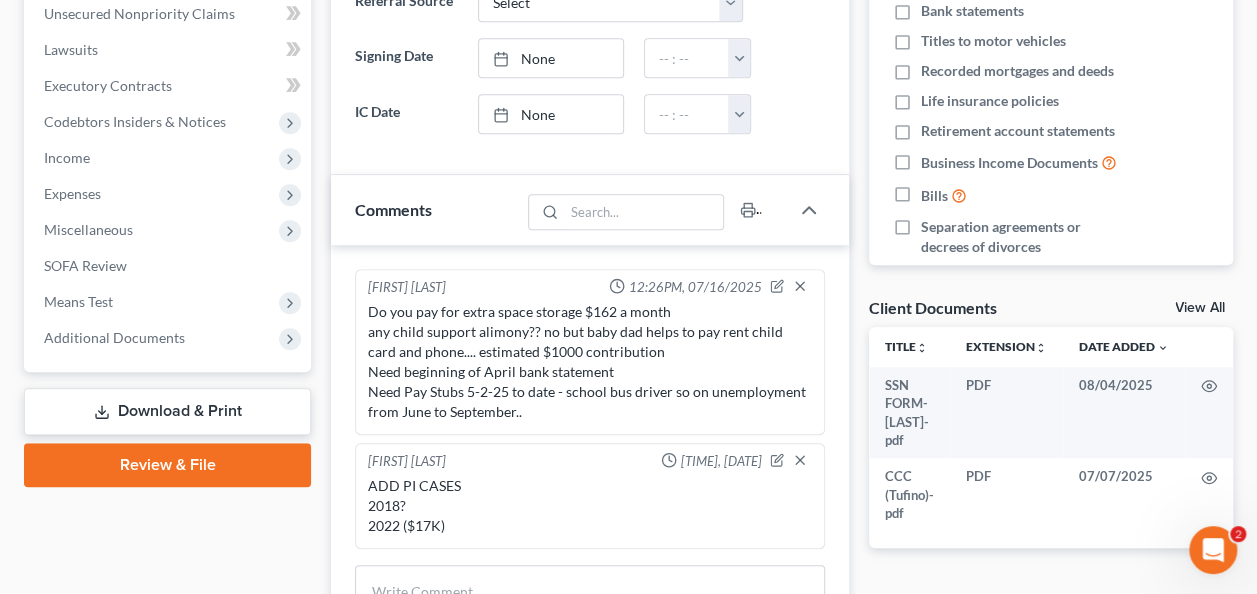 scroll, scrollTop: 0, scrollLeft: 0, axis: both 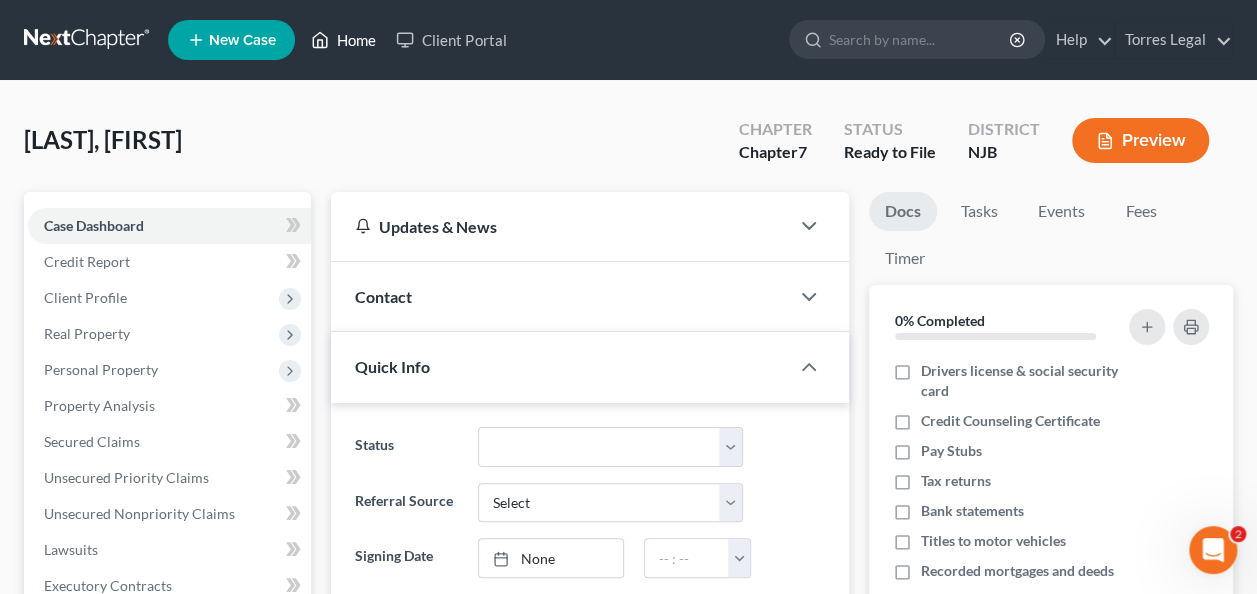 click on "Home" at bounding box center [343, 40] 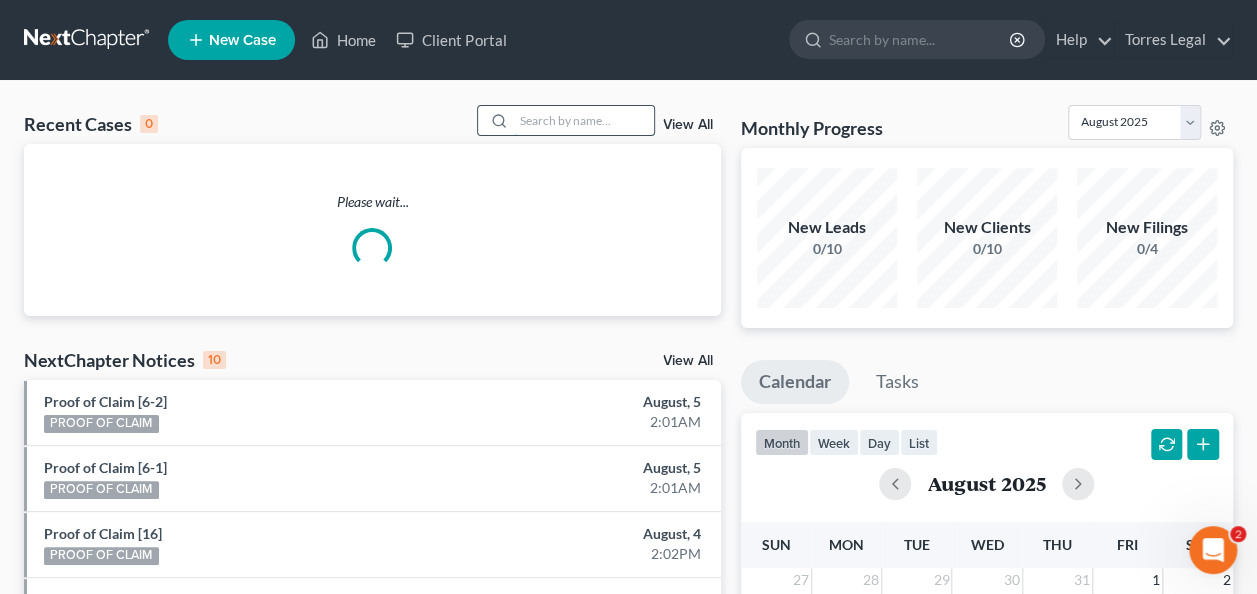 click at bounding box center [584, 120] 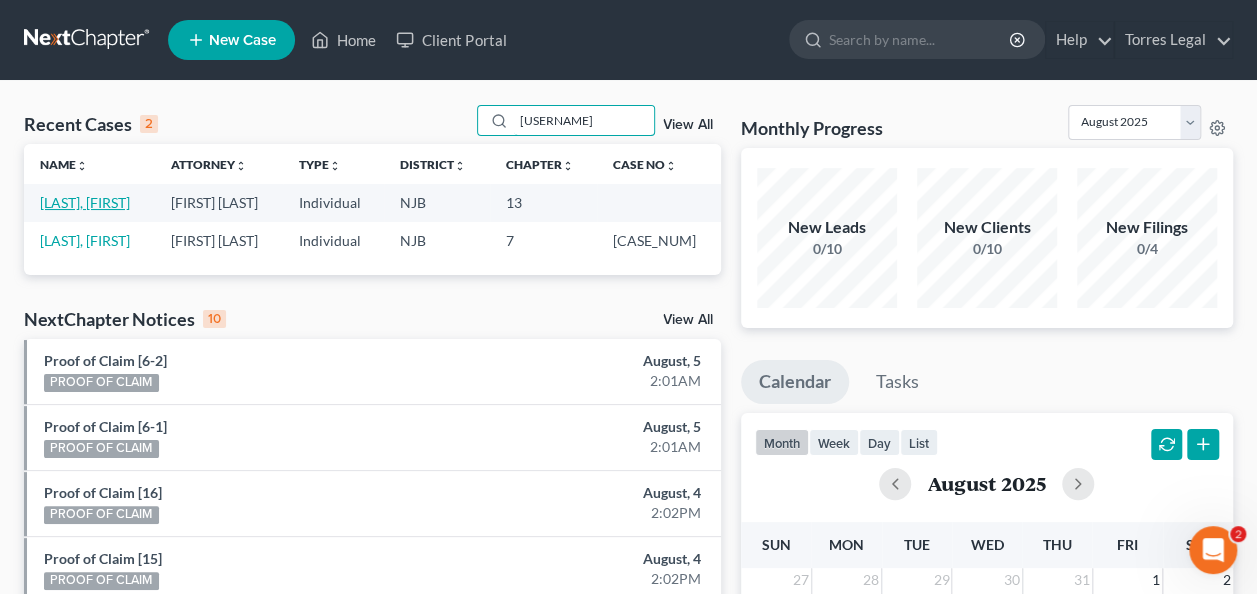 type on "[USERNAME]" 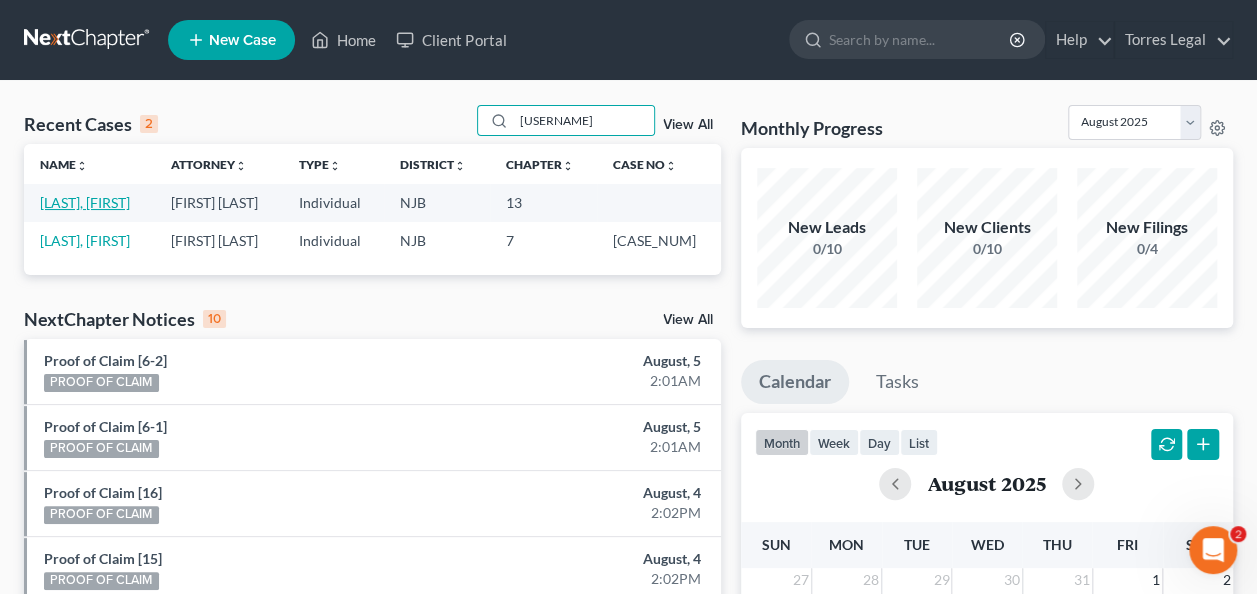 click on "[LAST], [FIRST]" at bounding box center [85, 202] 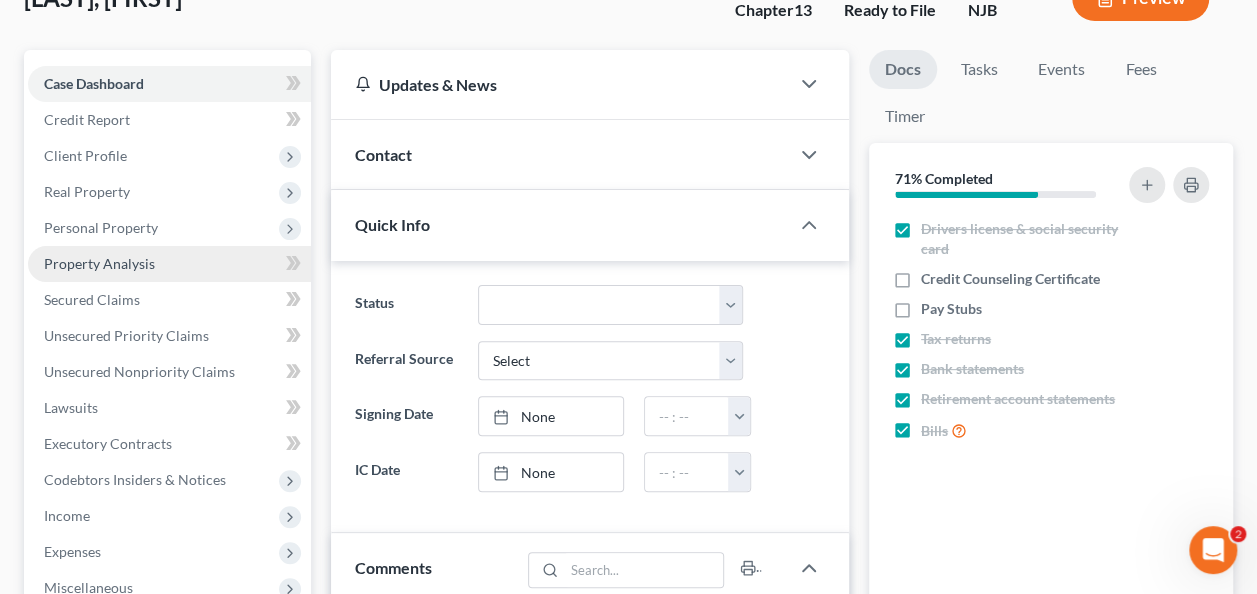 scroll, scrollTop: 200, scrollLeft: 0, axis: vertical 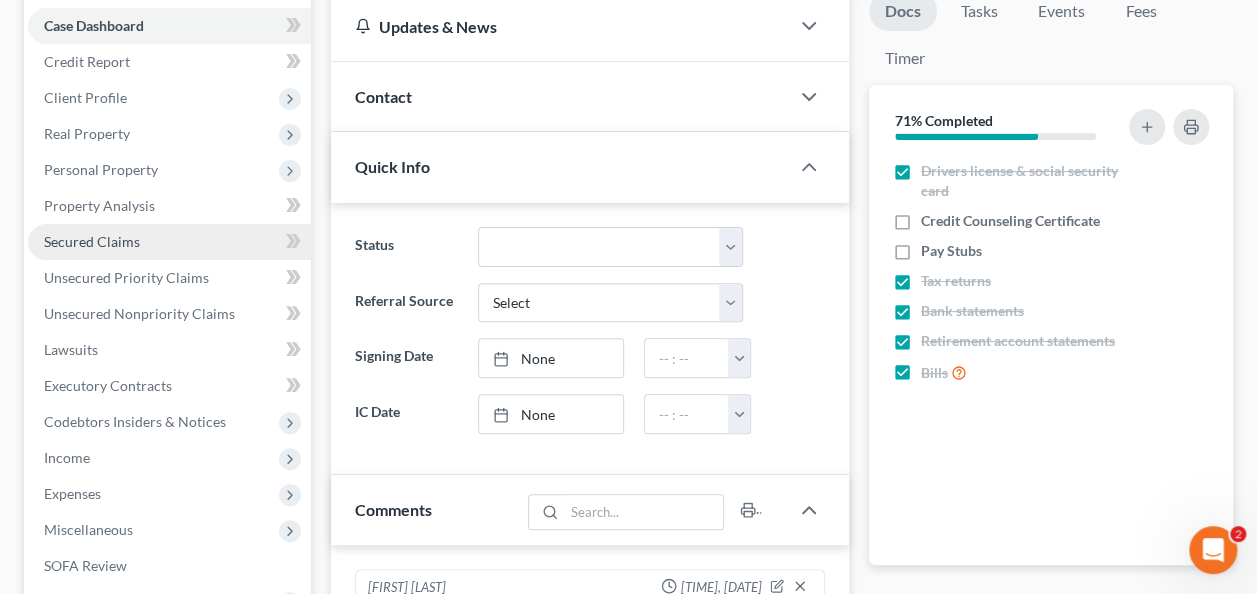 click on "Secured Claims" at bounding box center [169, 242] 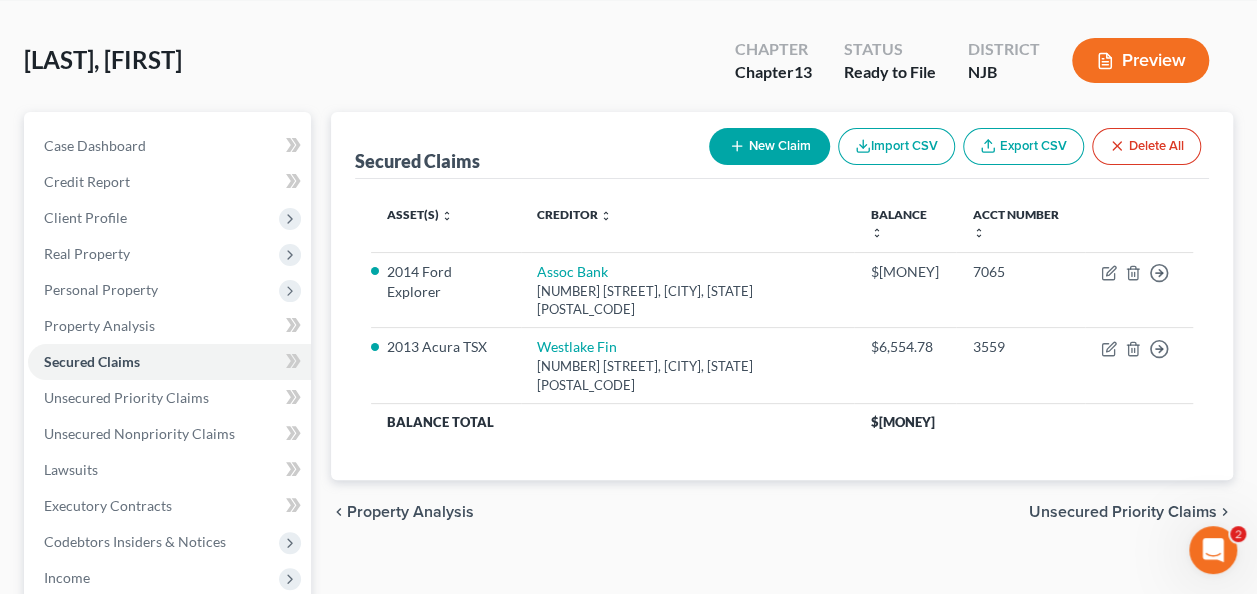 scroll, scrollTop: 100, scrollLeft: 0, axis: vertical 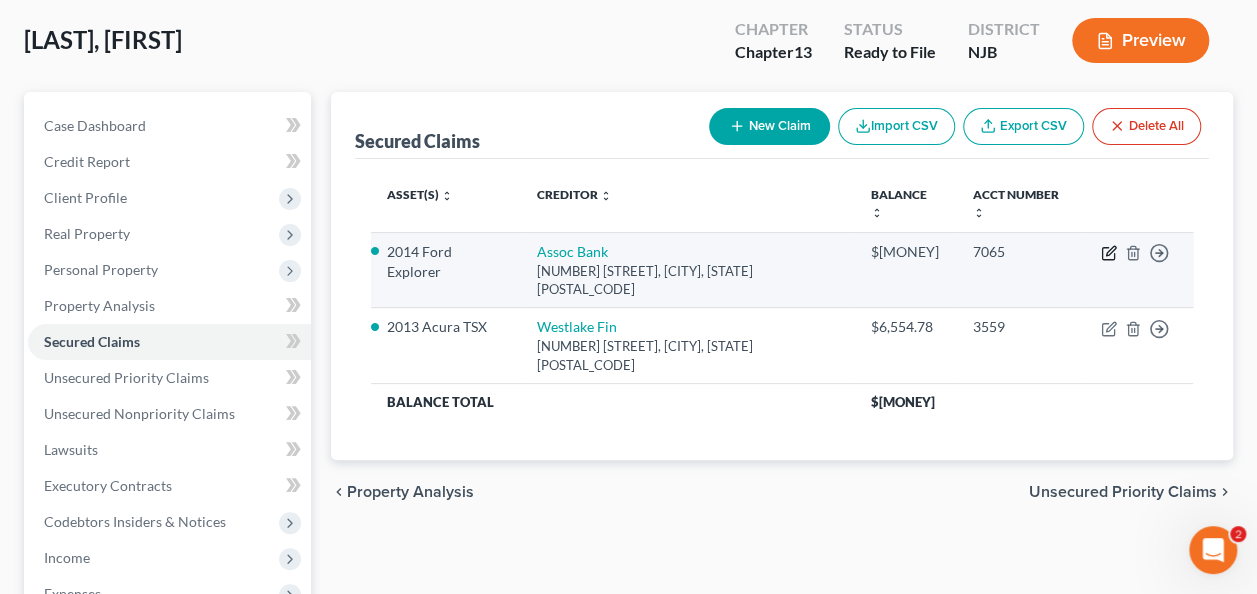 click 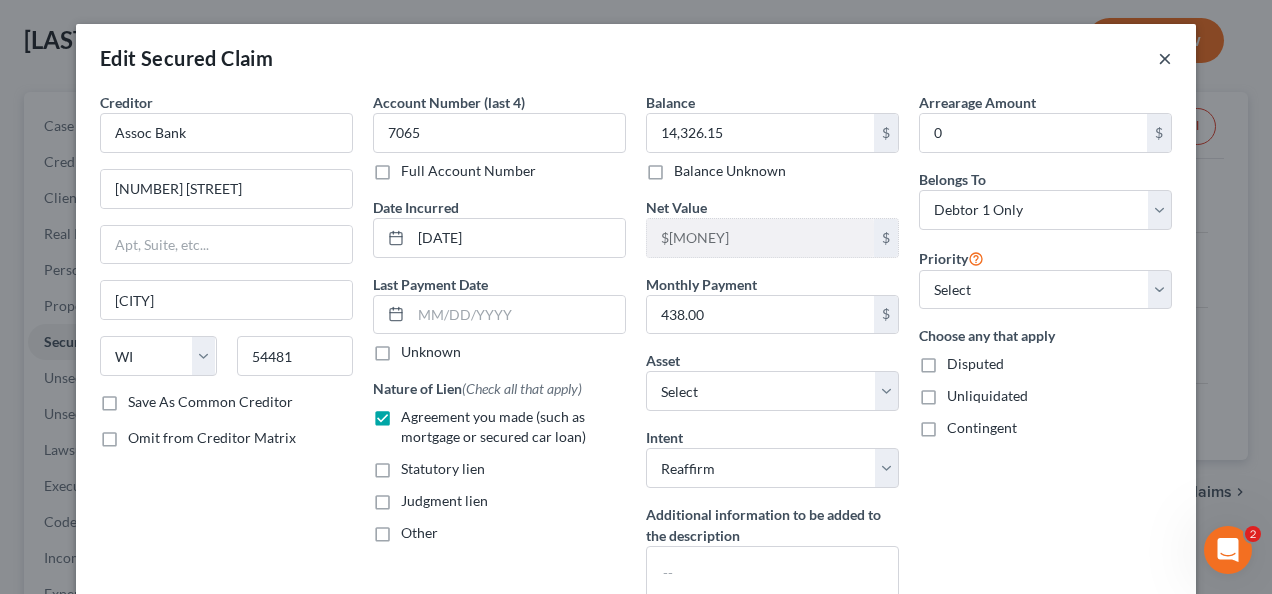 click on "×" at bounding box center [1165, 58] 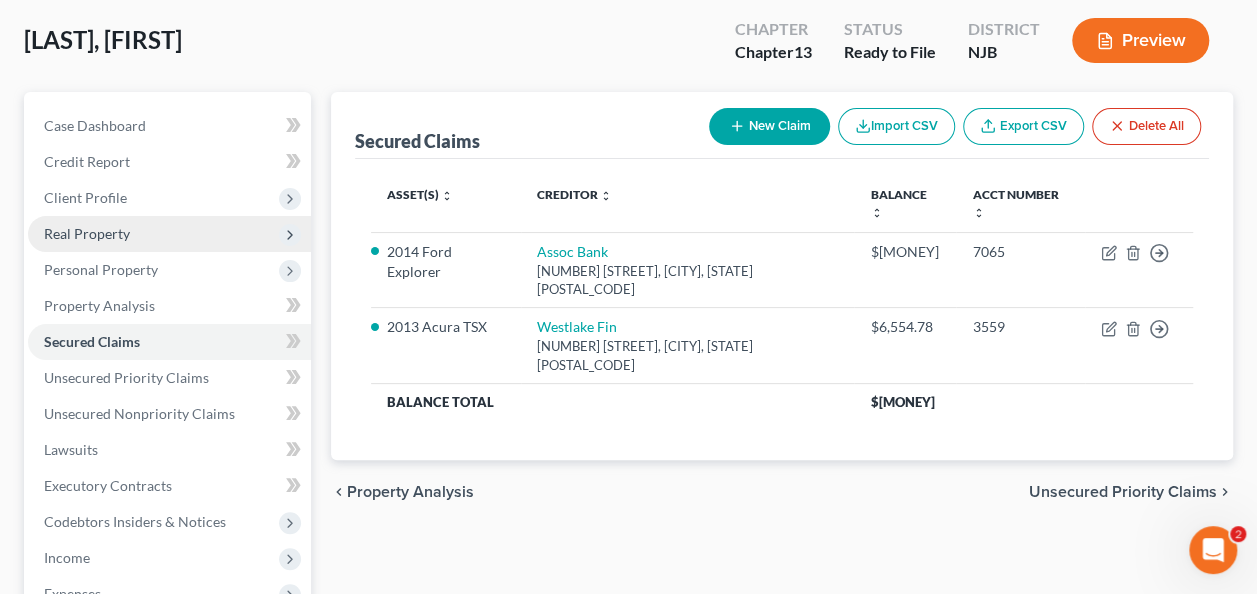 click on "Real Property" at bounding box center [169, 234] 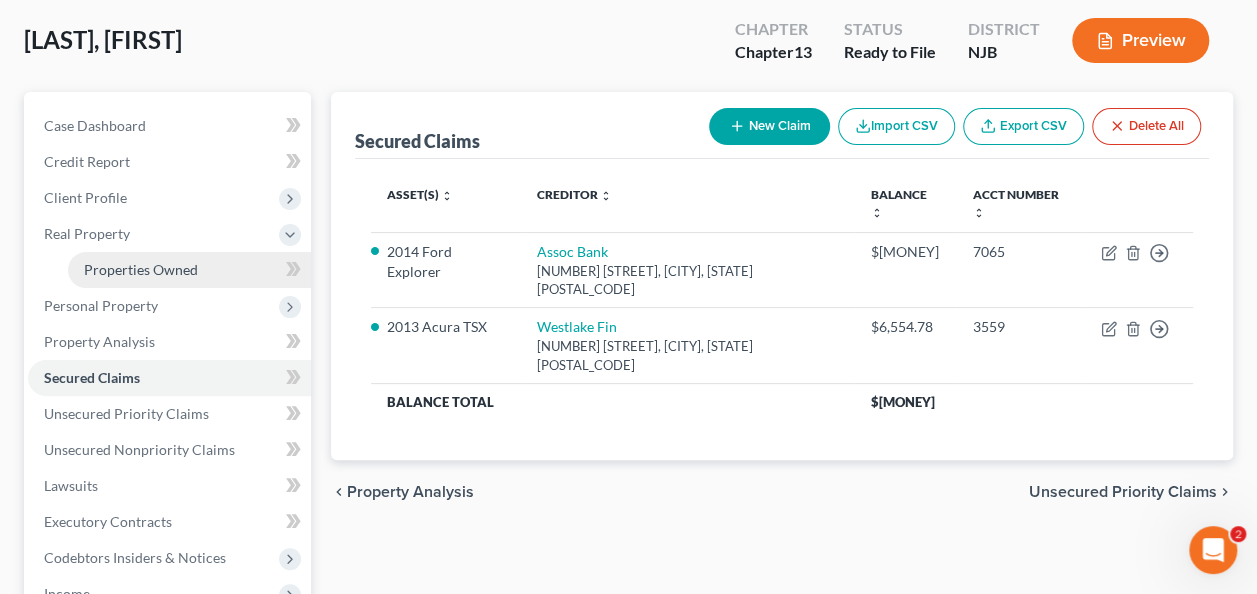 click on "Properties Owned" at bounding box center [189, 270] 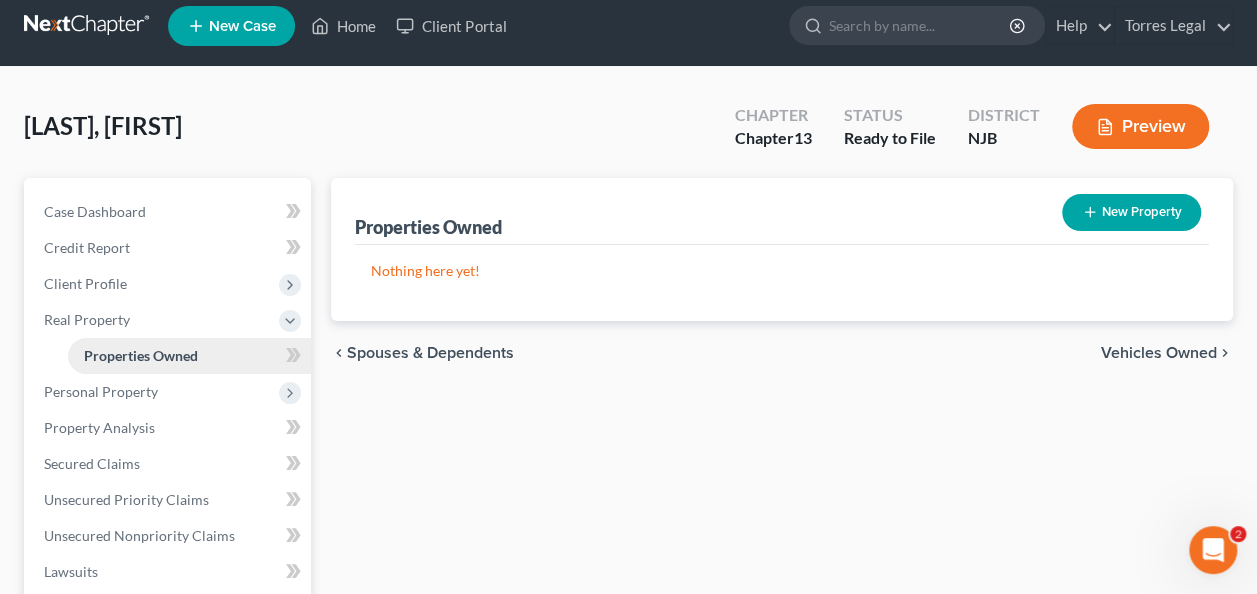 scroll, scrollTop: 0, scrollLeft: 0, axis: both 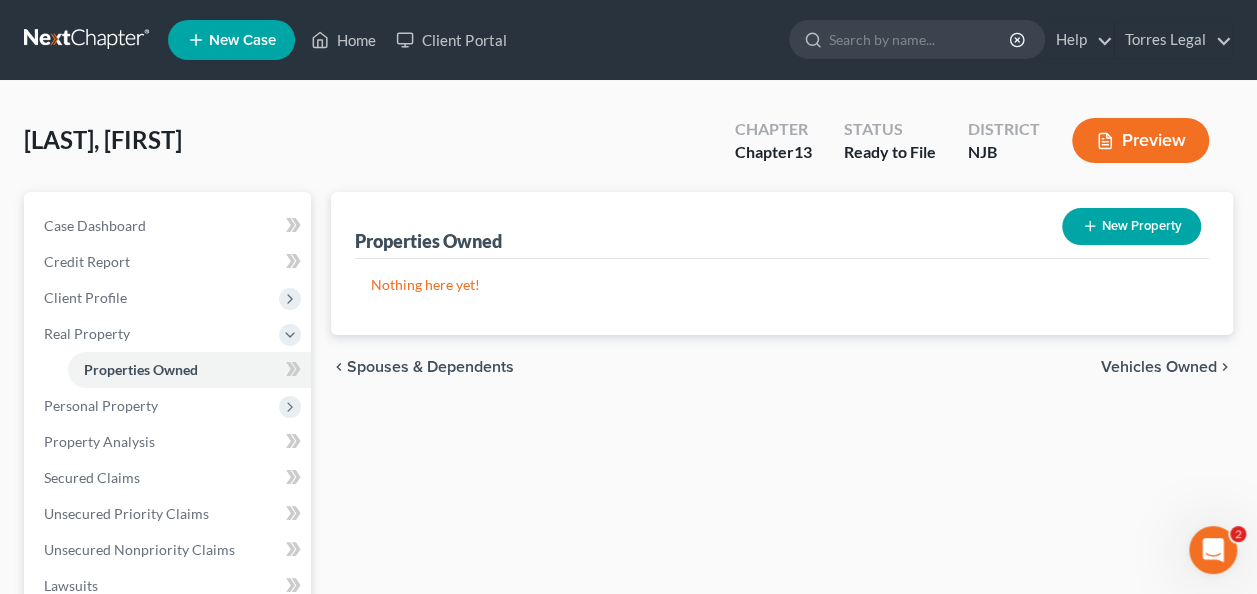 click on "Vehicles Owned" at bounding box center [1159, 367] 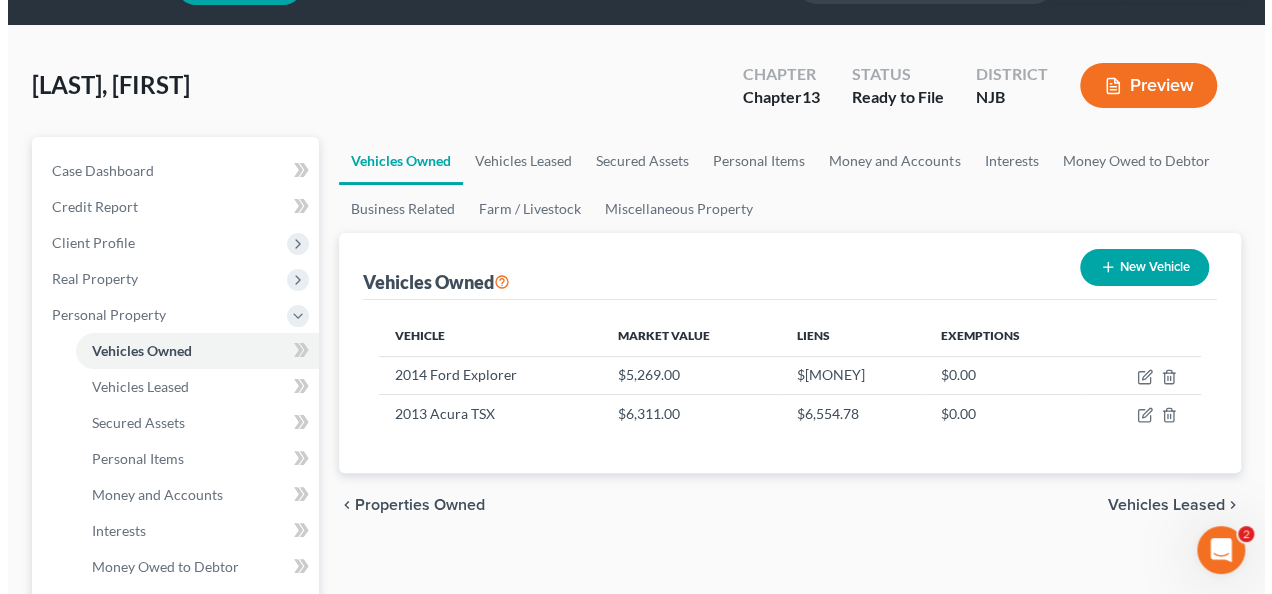 scroll, scrollTop: 100, scrollLeft: 0, axis: vertical 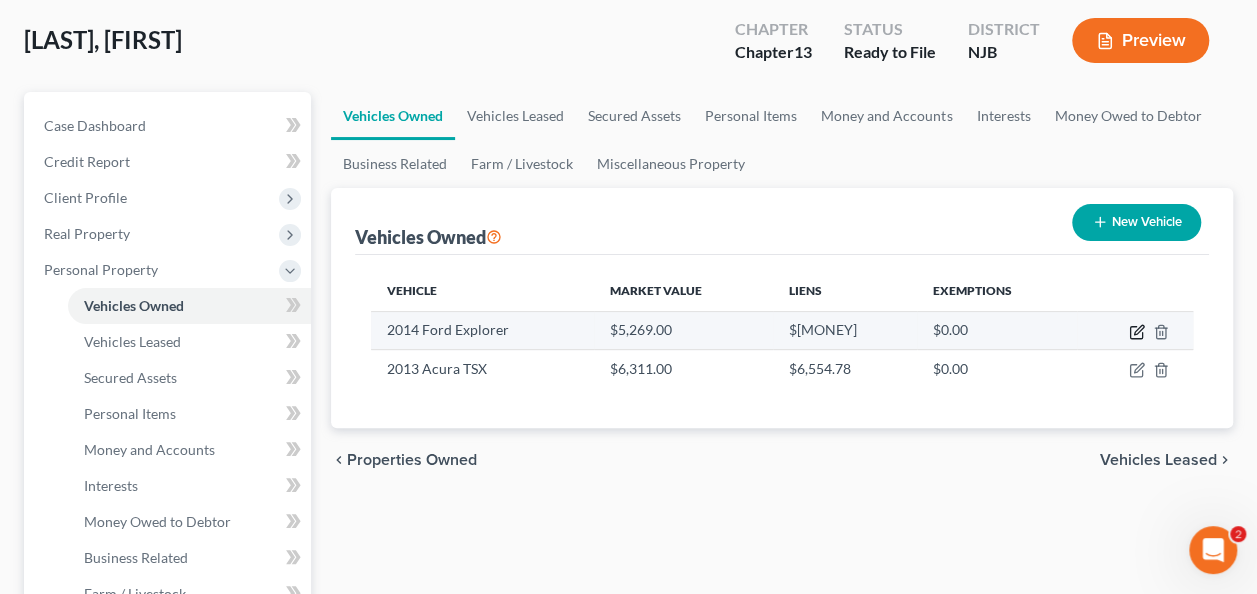 click 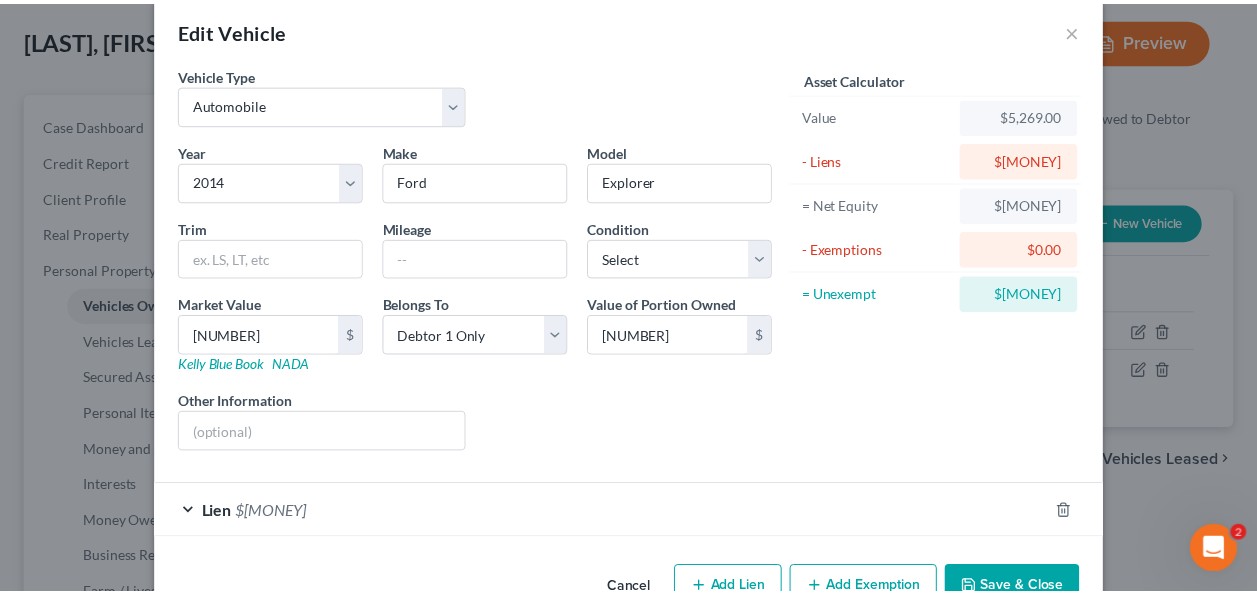 scroll, scrollTop: 0, scrollLeft: 0, axis: both 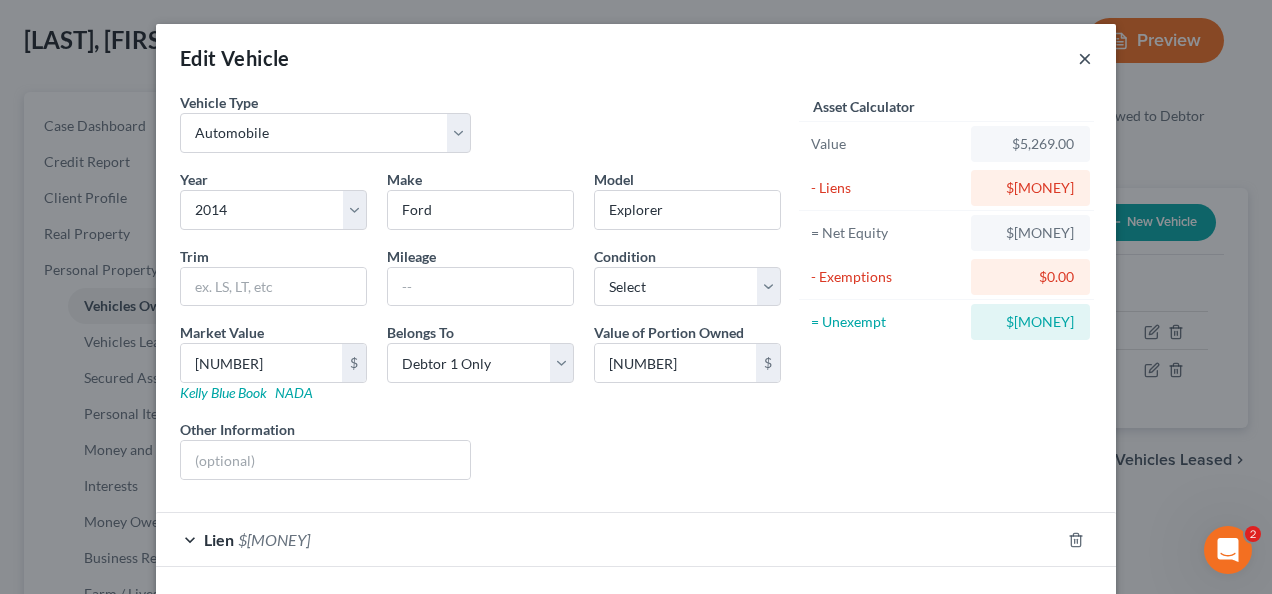 click on "×" at bounding box center (1085, 58) 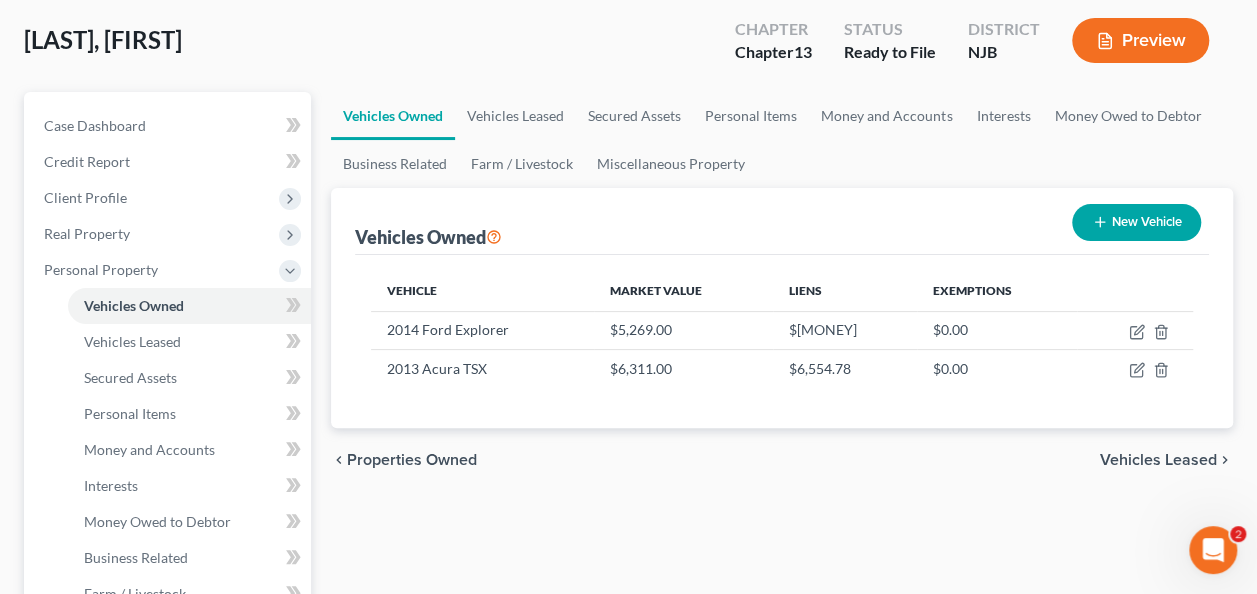 scroll, scrollTop: 0, scrollLeft: 0, axis: both 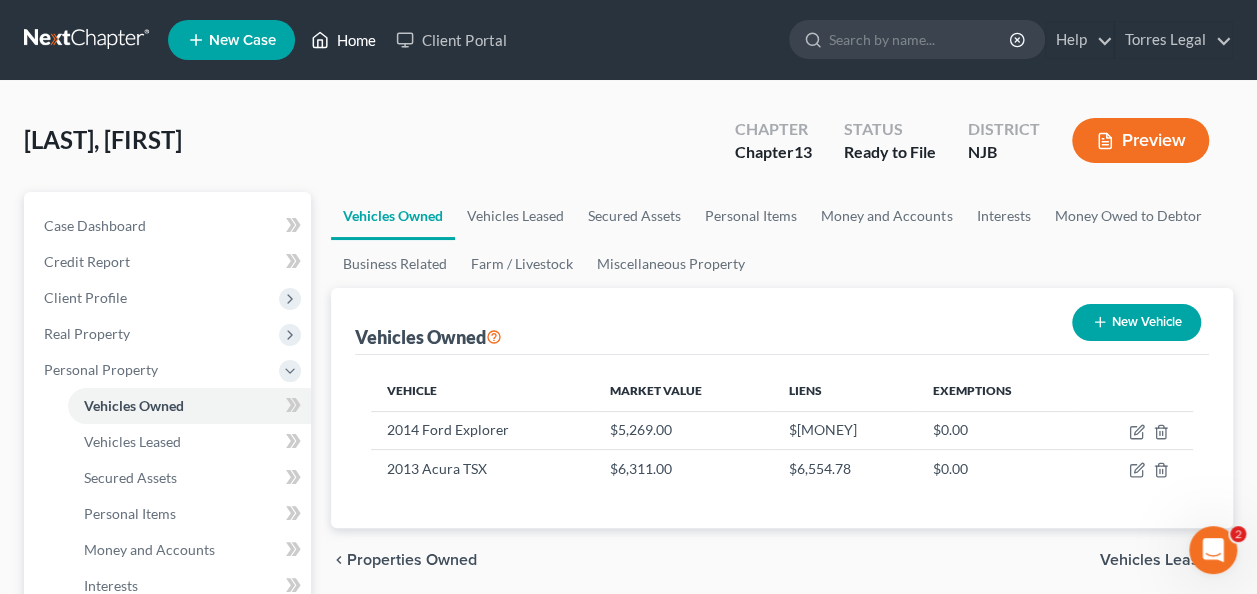 click on "Home" at bounding box center [343, 40] 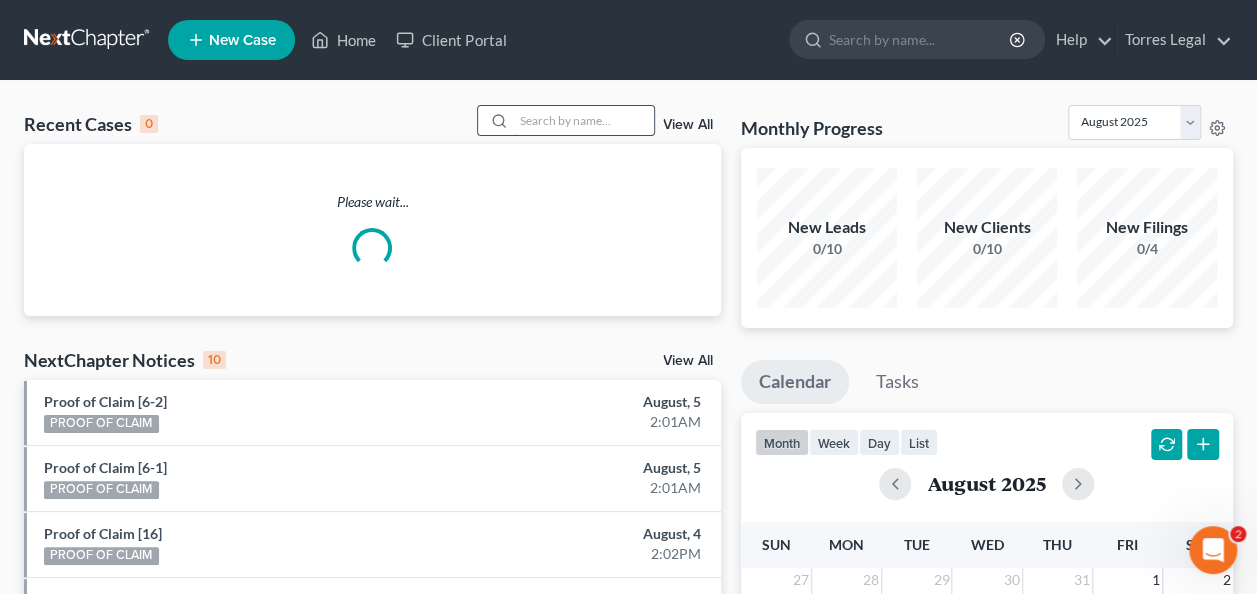 click at bounding box center (584, 120) 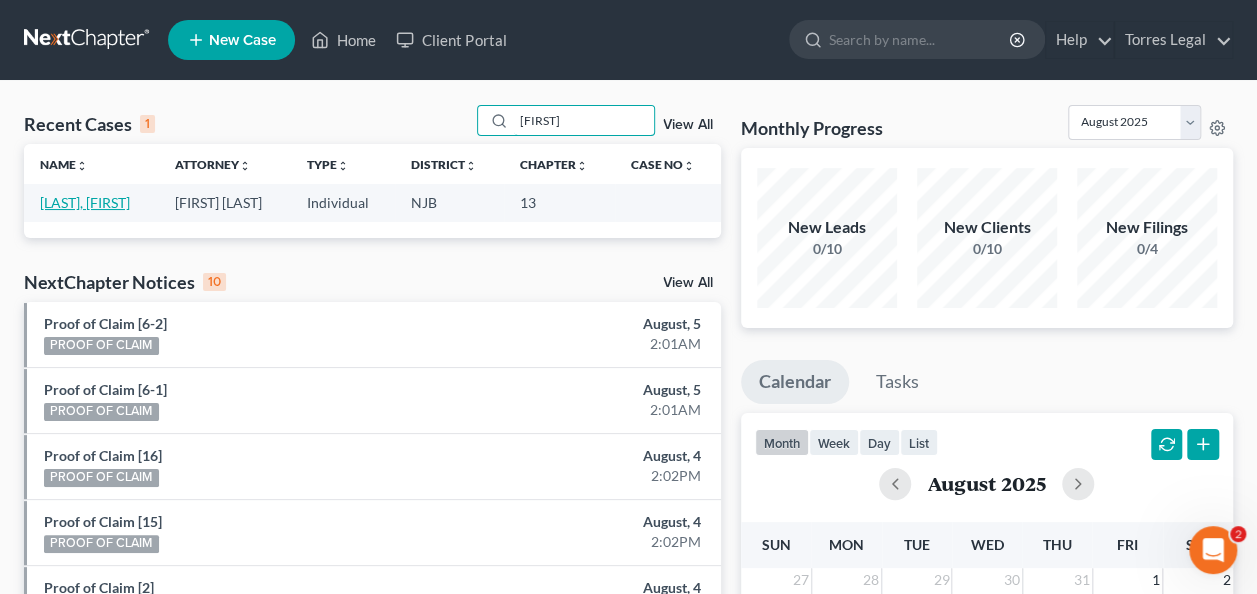 type on "[FIRST]" 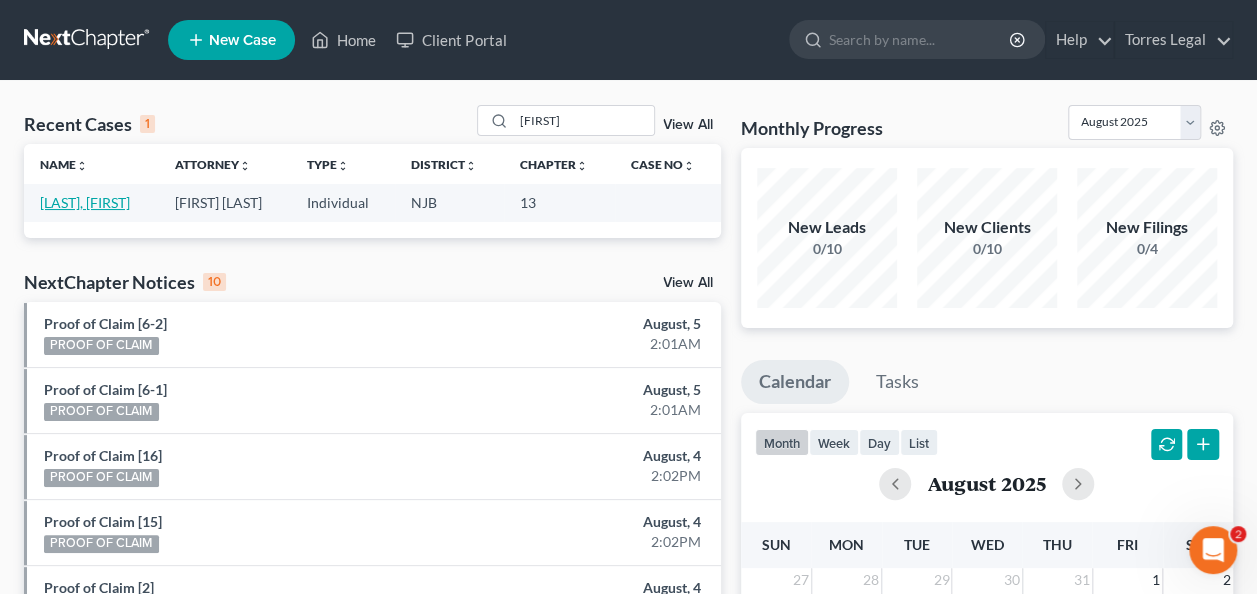 click on "[LAST], [FIRST]" at bounding box center [85, 202] 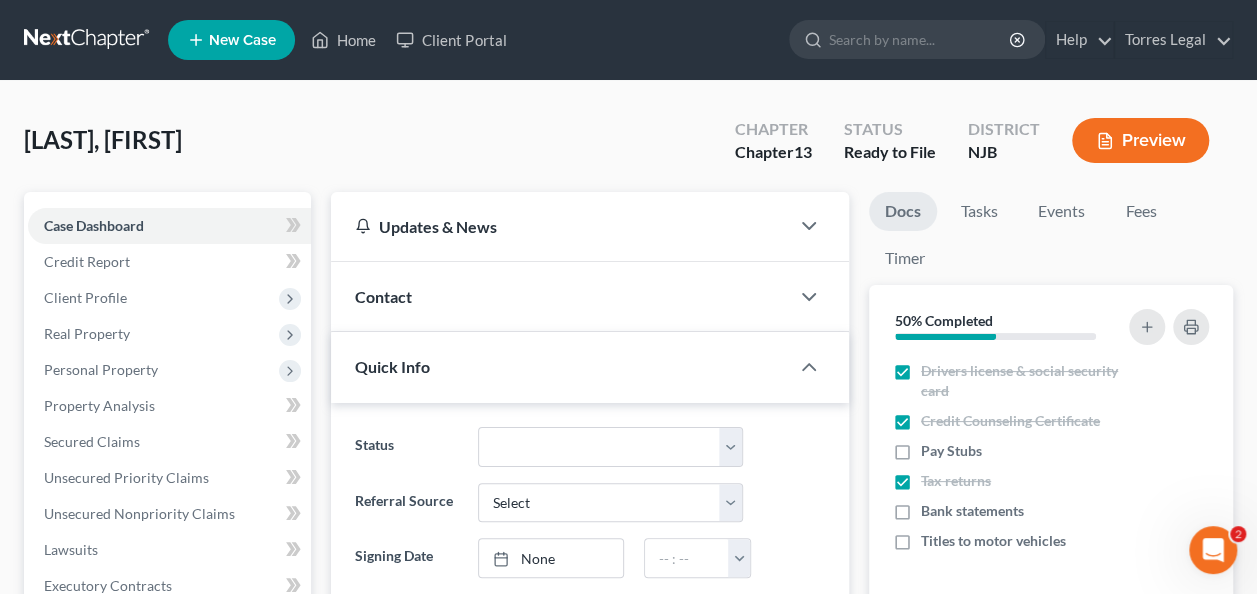 scroll, scrollTop: 100, scrollLeft: 0, axis: vertical 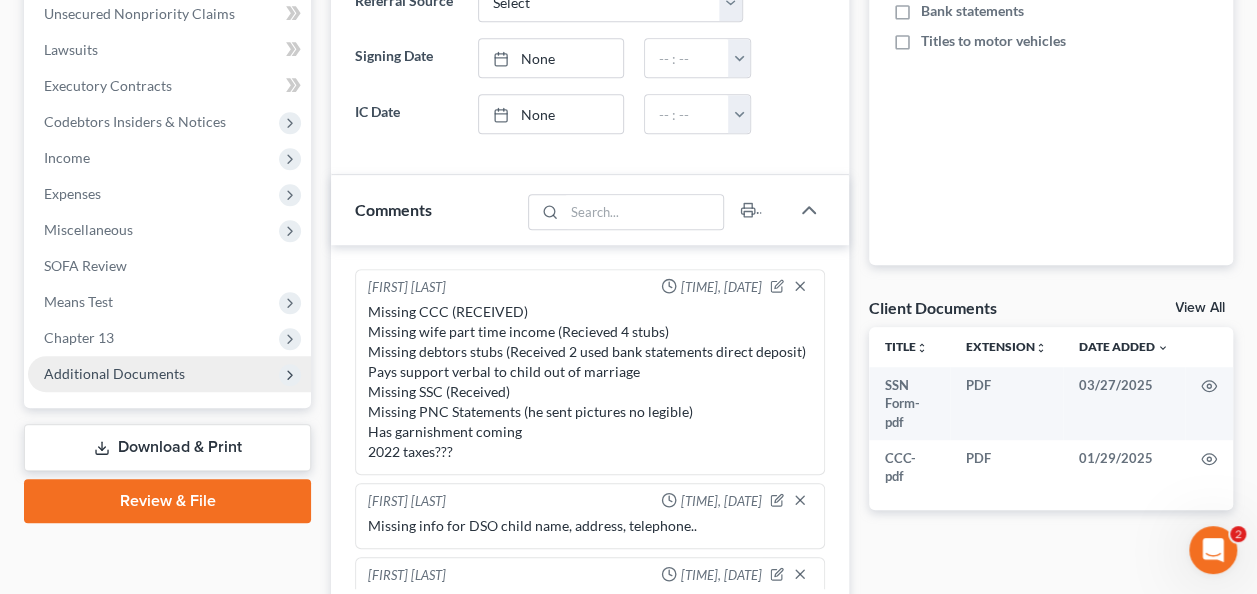 click on "Additional Documents" at bounding box center (169, 374) 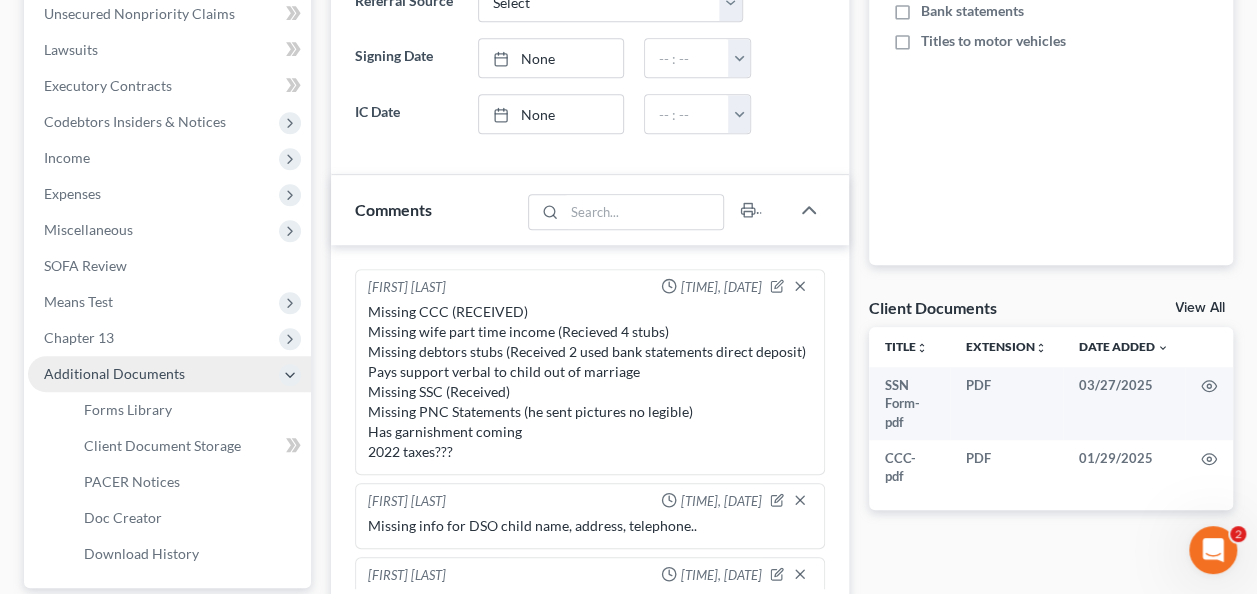 scroll, scrollTop: 600, scrollLeft: 0, axis: vertical 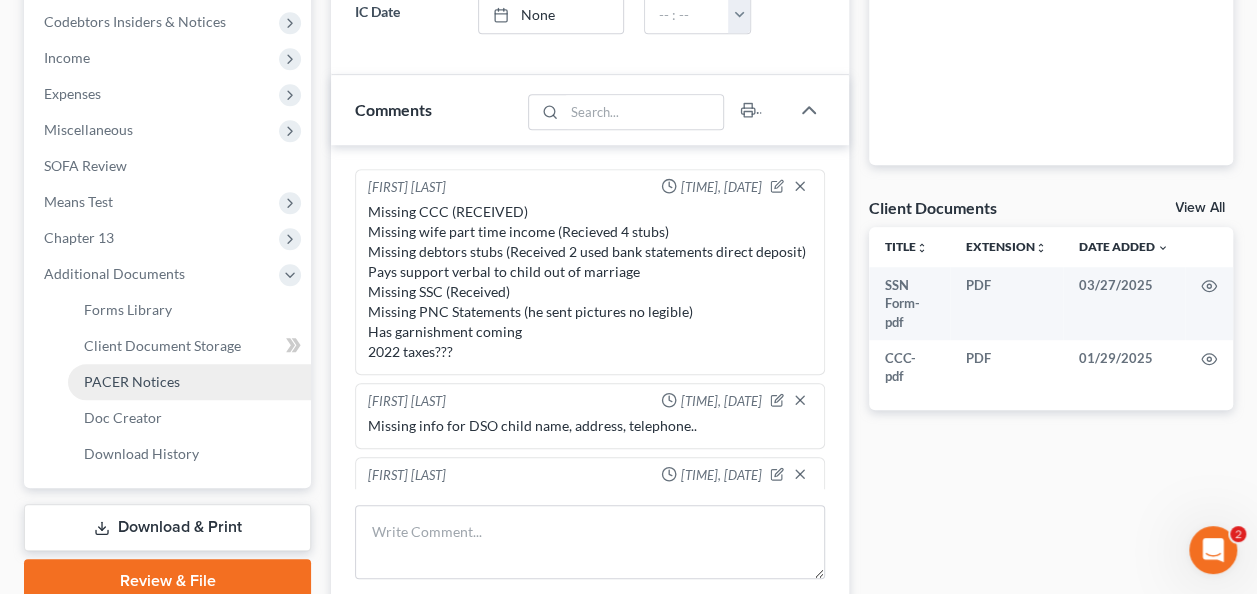 click on "PACER Notices" at bounding box center (189, 382) 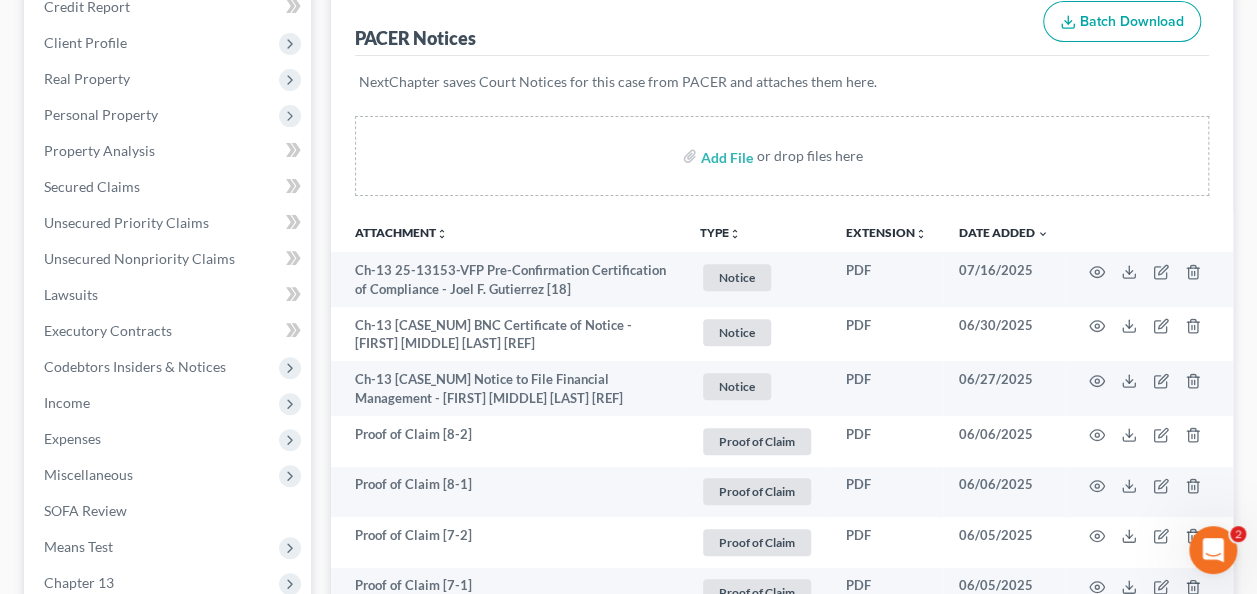 scroll, scrollTop: 300, scrollLeft: 0, axis: vertical 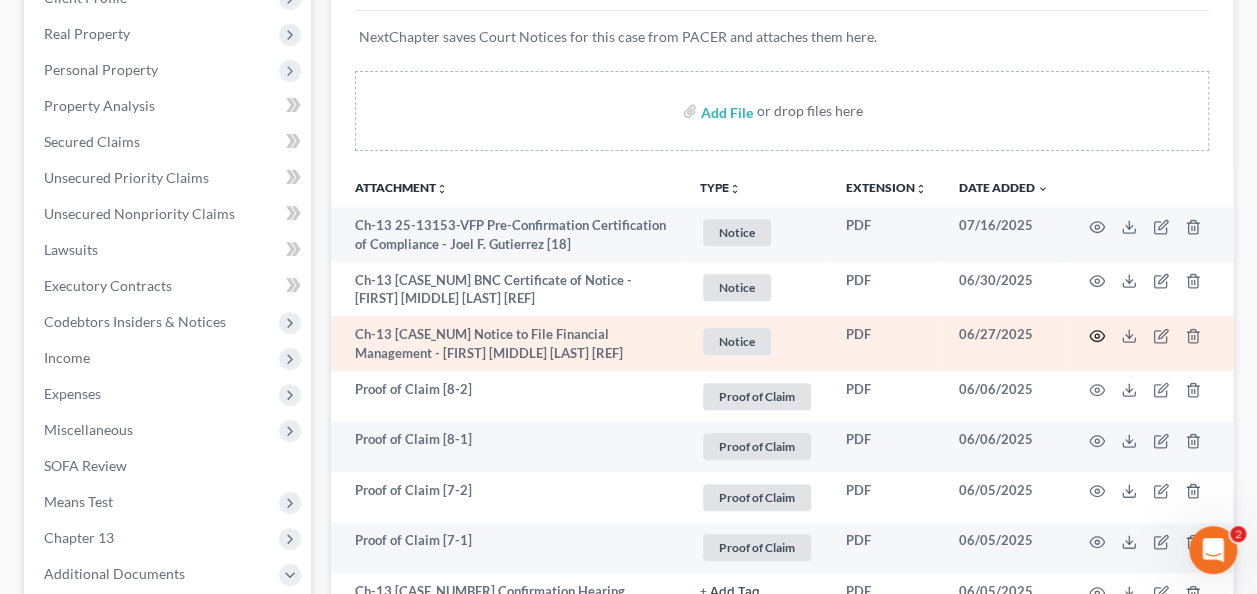click 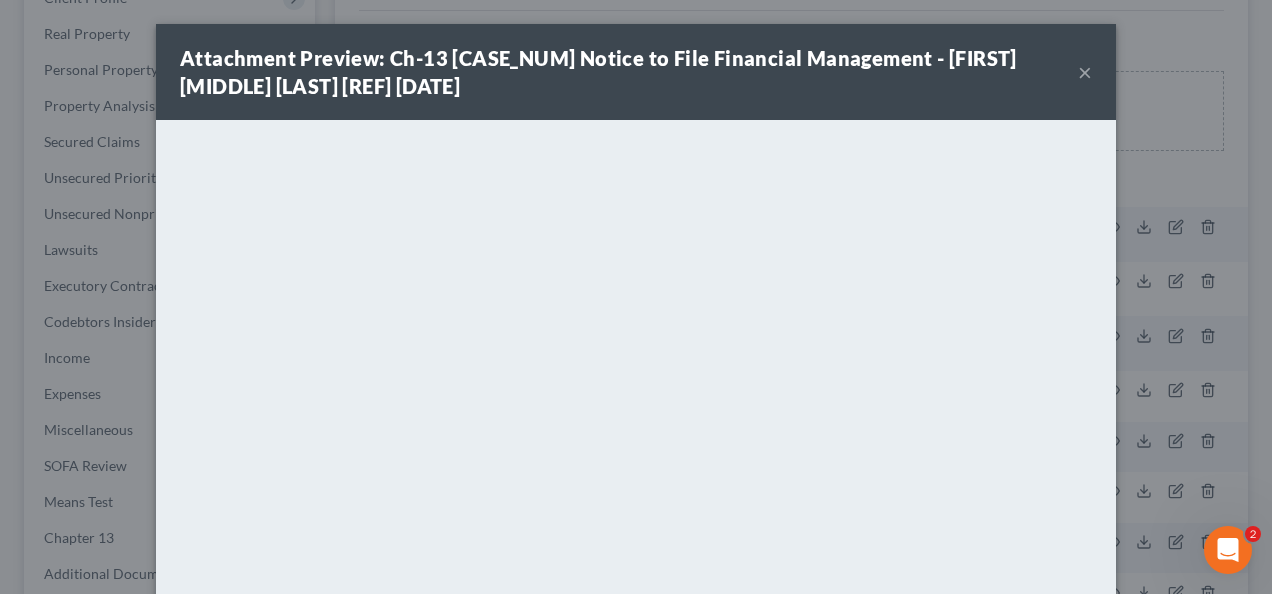 click on "×" at bounding box center [1085, 72] 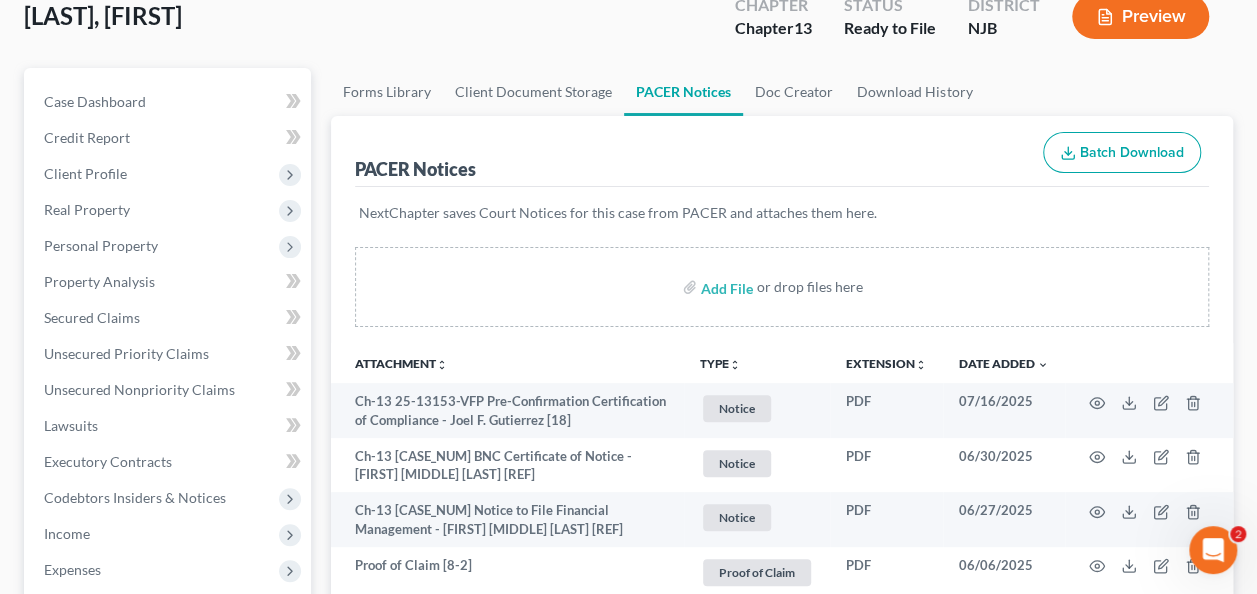 scroll, scrollTop: 0, scrollLeft: 0, axis: both 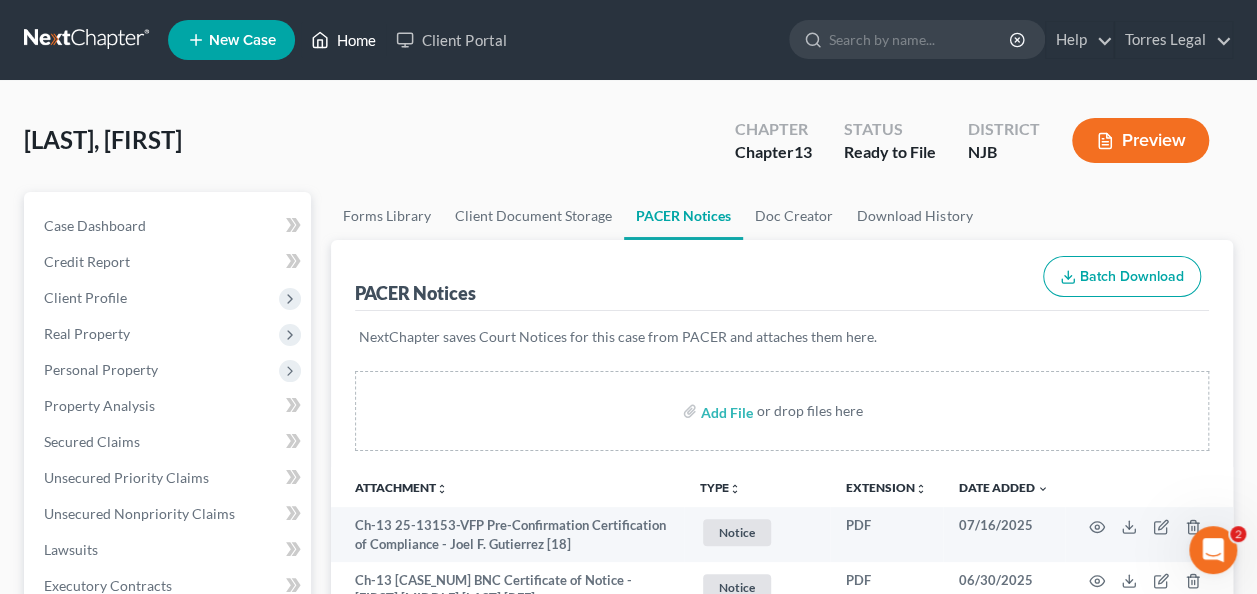 click 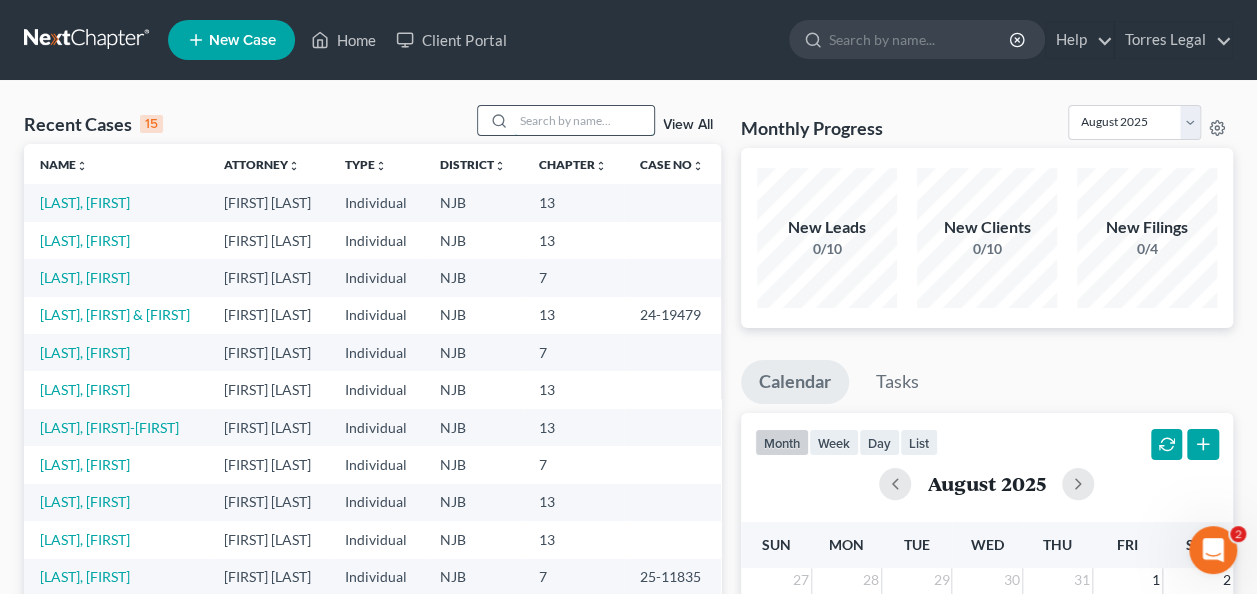 click at bounding box center (584, 120) 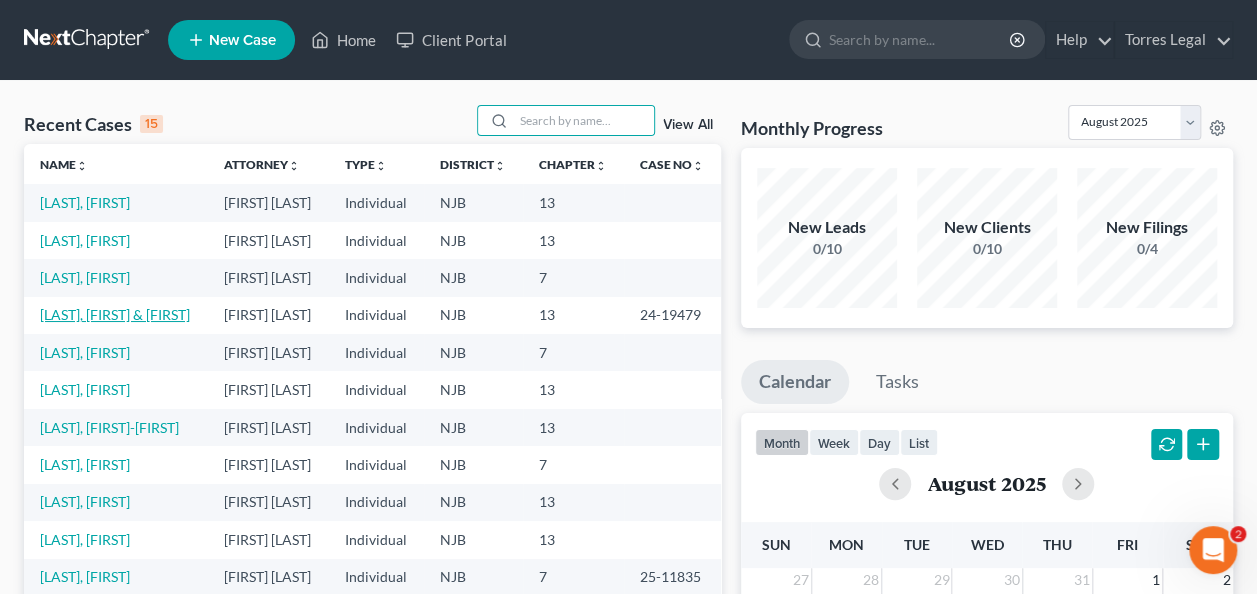 click on "[LAST], [FIRST] & [FIRST]" at bounding box center (115, 314) 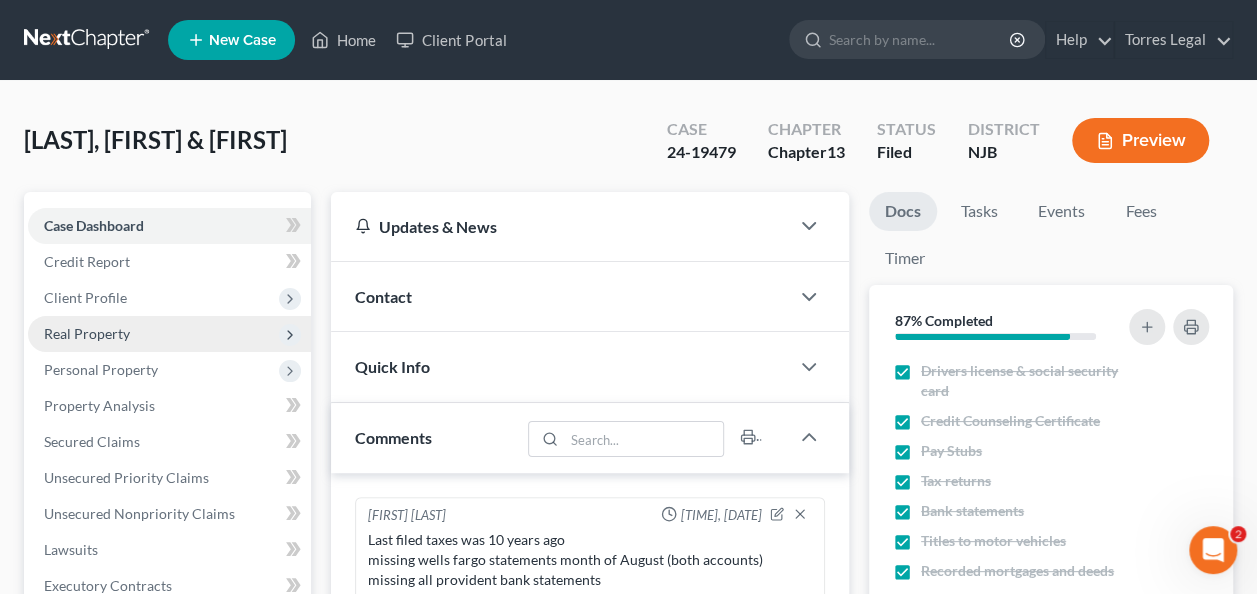 scroll, scrollTop: 322, scrollLeft: 0, axis: vertical 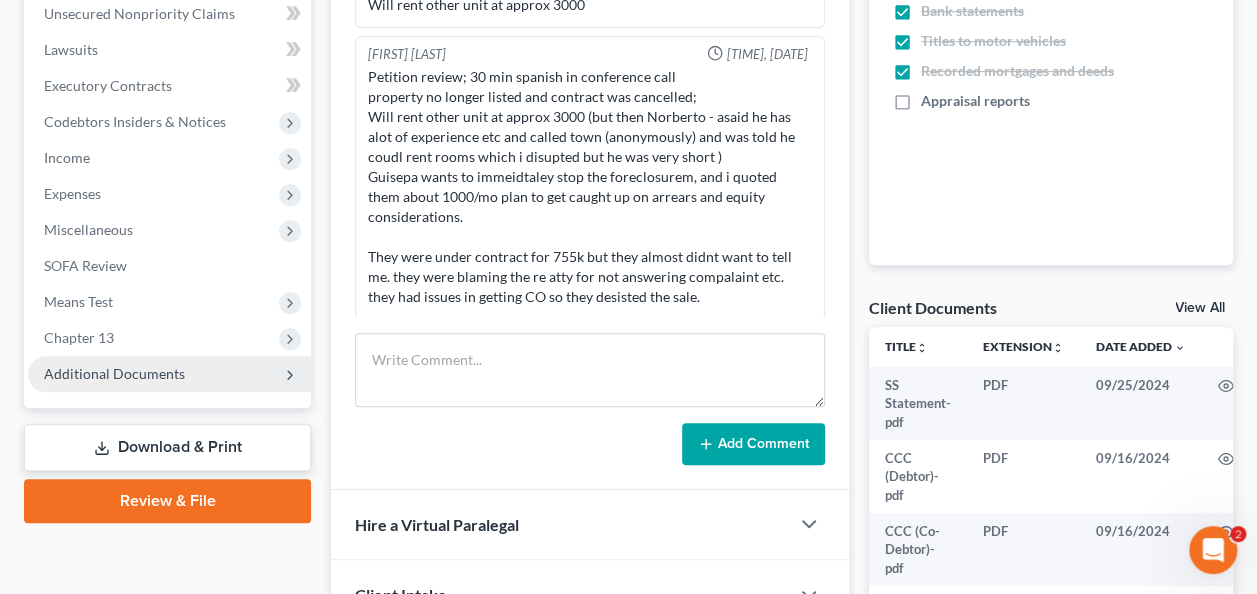 click on "Additional Documents" at bounding box center (169, 374) 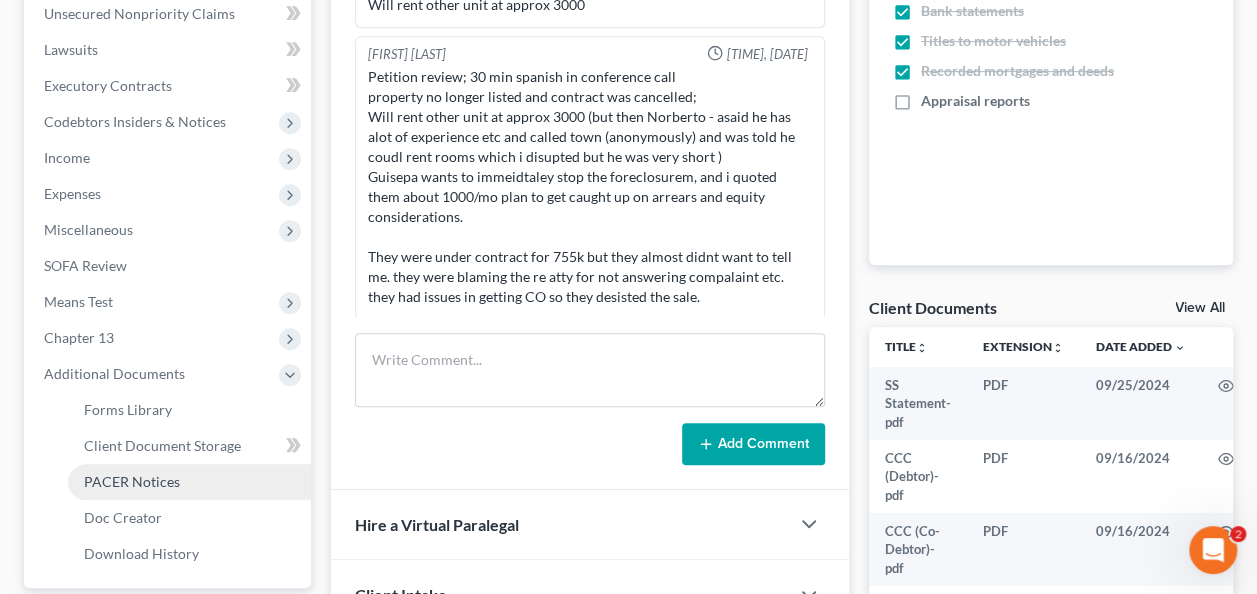 click on "PACER Notices" at bounding box center [132, 481] 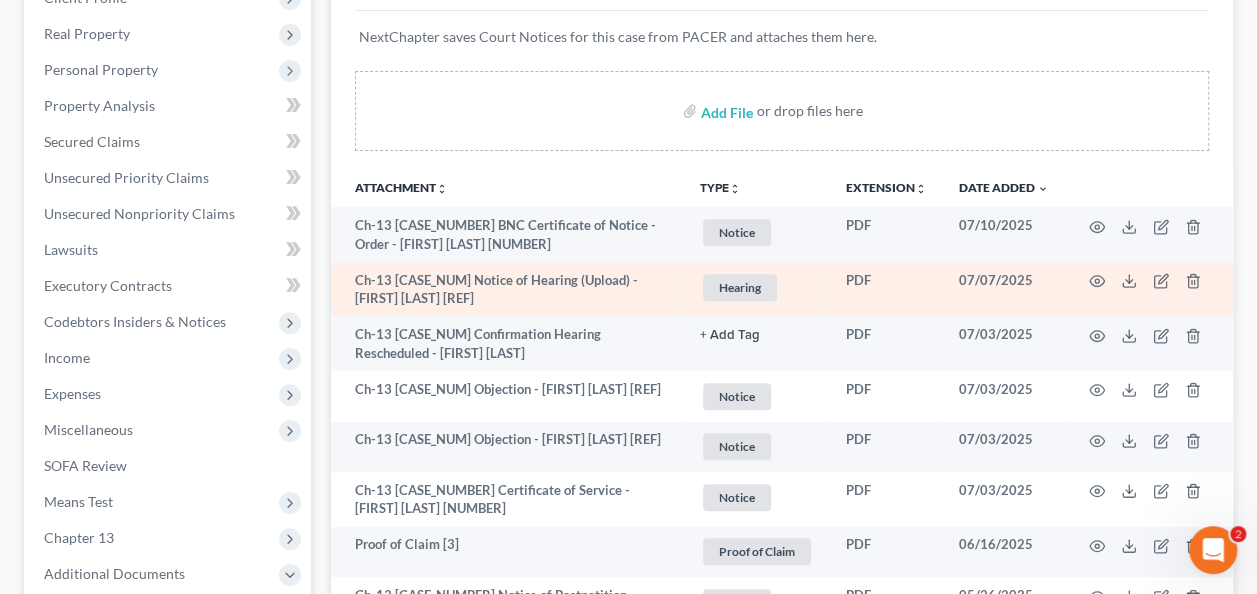 scroll, scrollTop: 600, scrollLeft: 0, axis: vertical 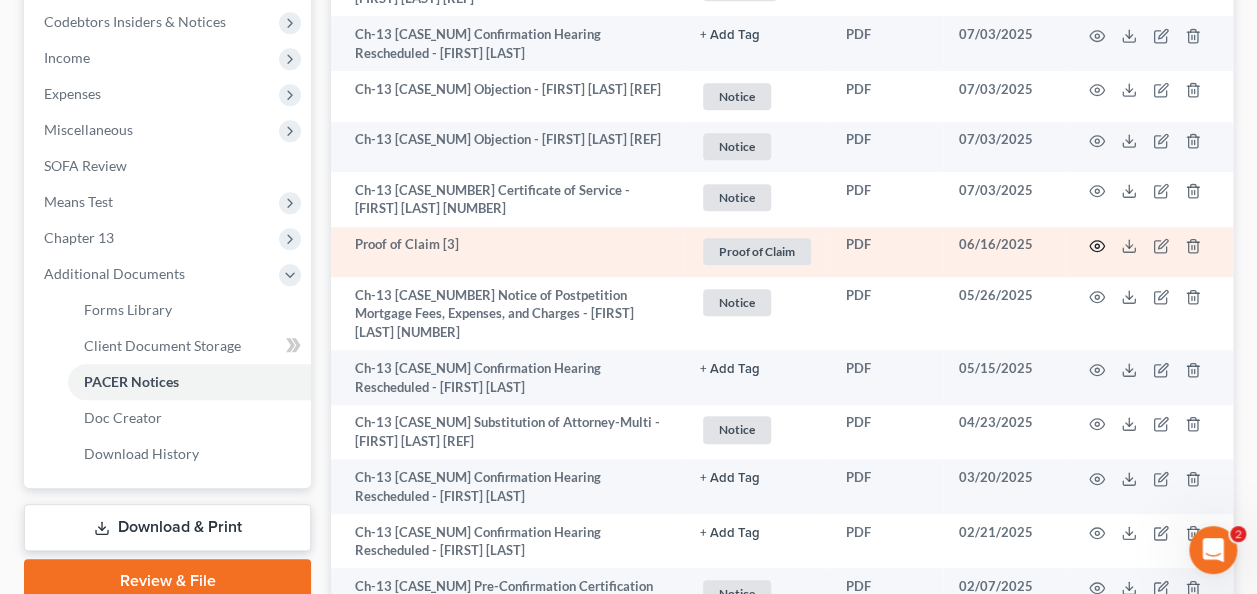 click 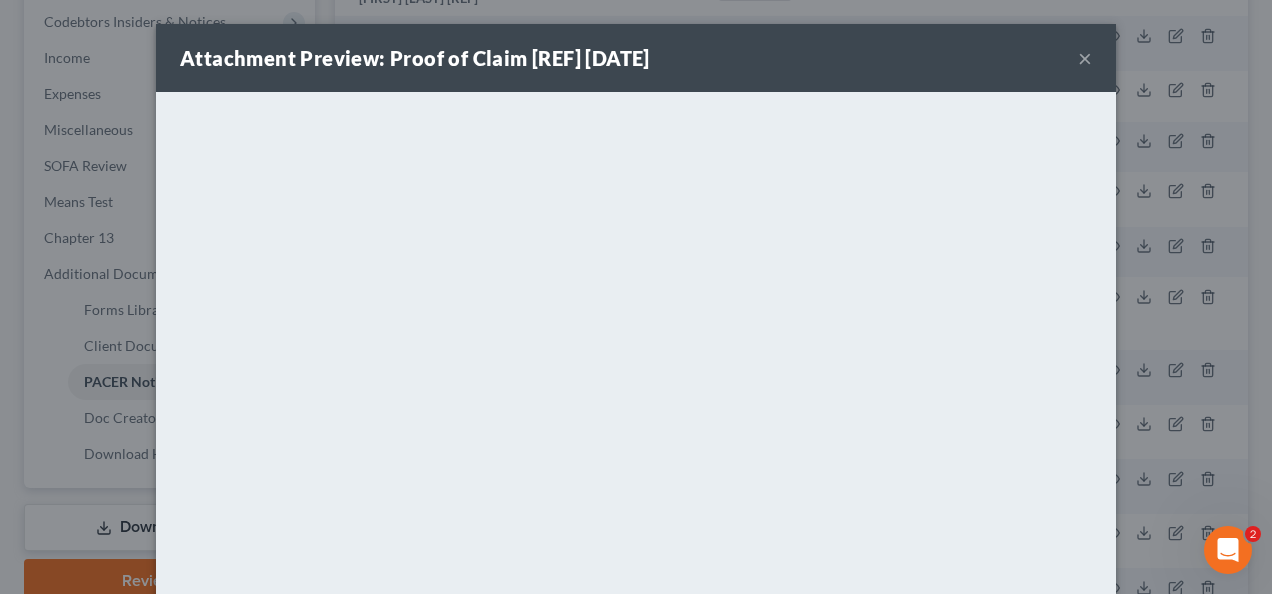 click on "×" at bounding box center (1085, 58) 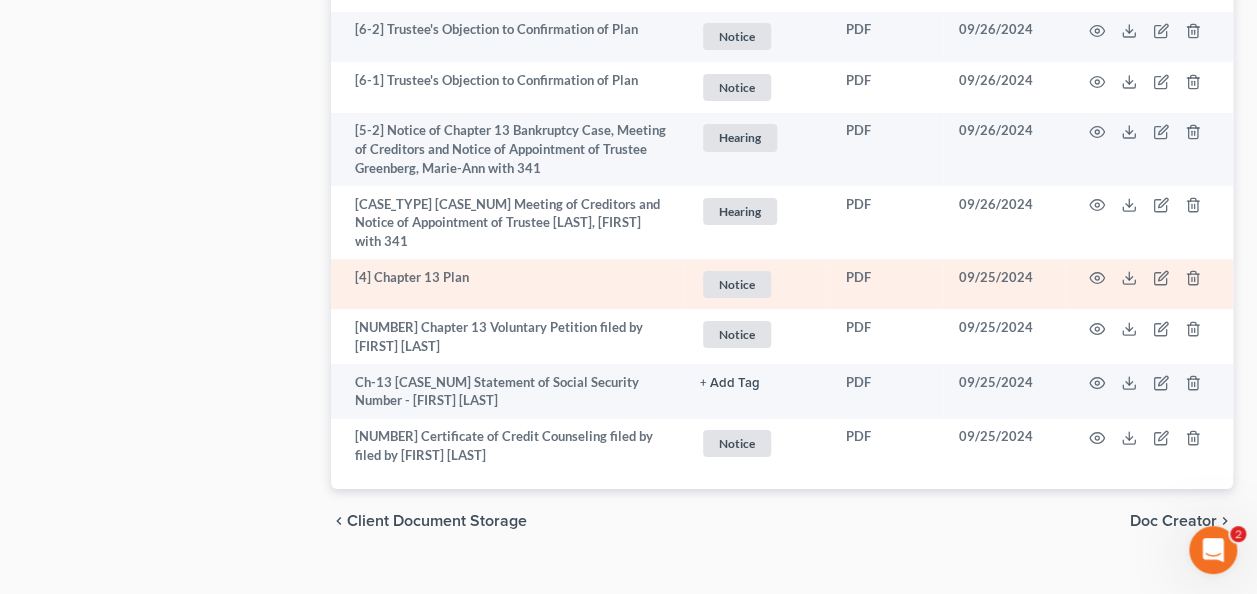 scroll, scrollTop: 3688, scrollLeft: 0, axis: vertical 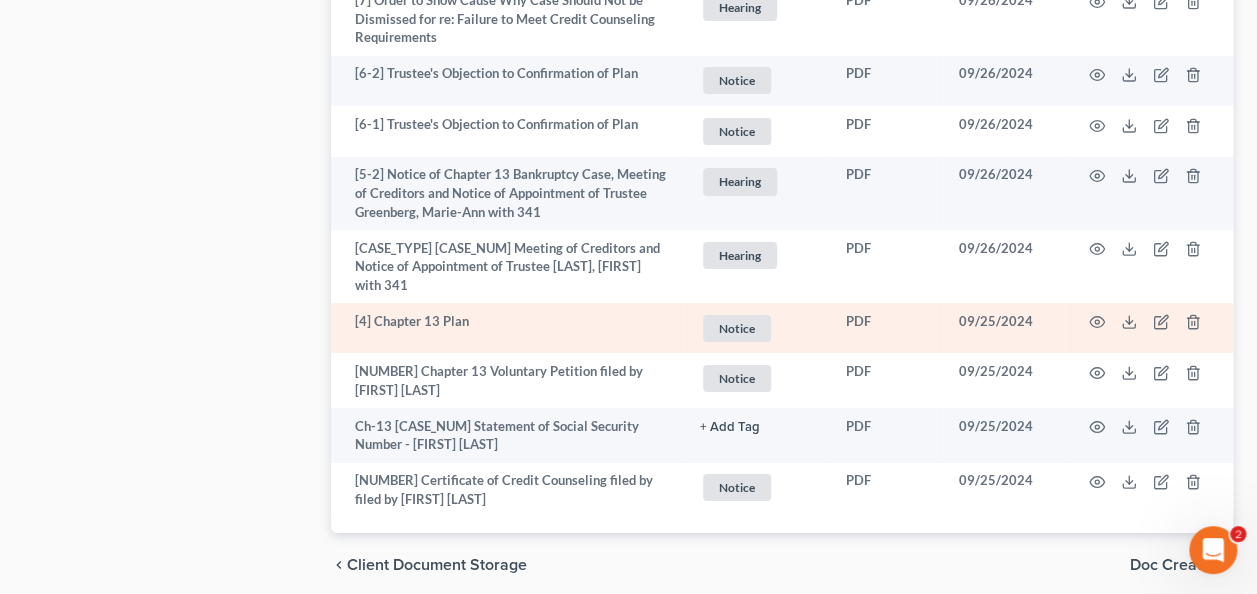 click on "09/25/2024" at bounding box center [1004, 328] 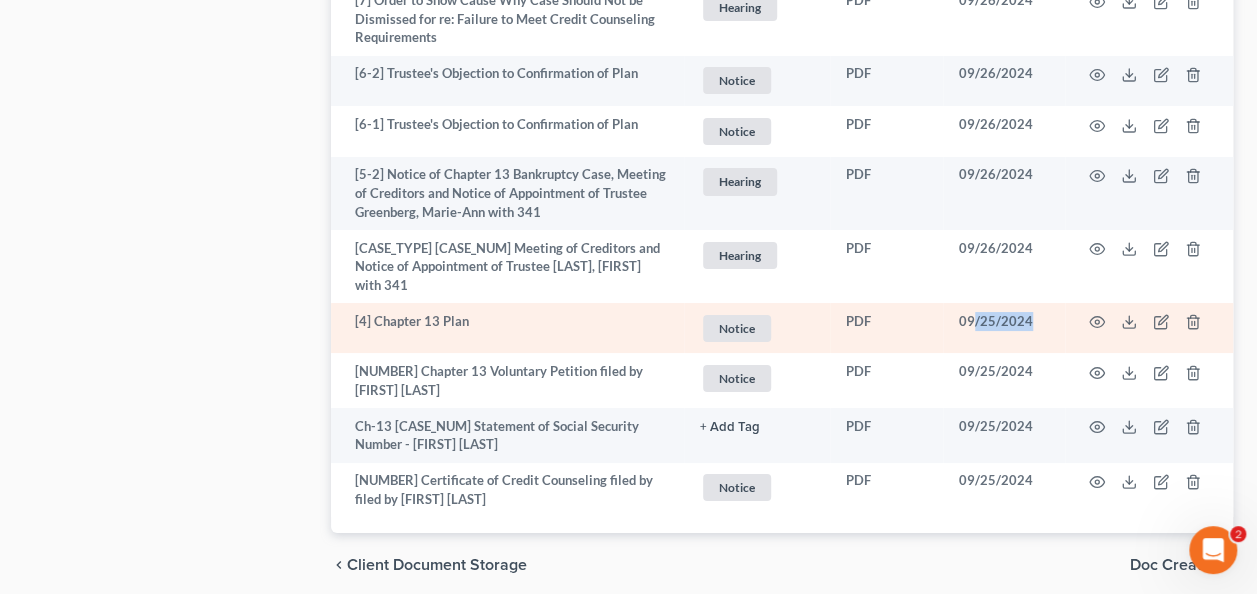drag, startPoint x: 971, startPoint y: 341, endPoint x: 1030, endPoint y: 344, distance: 59.07622 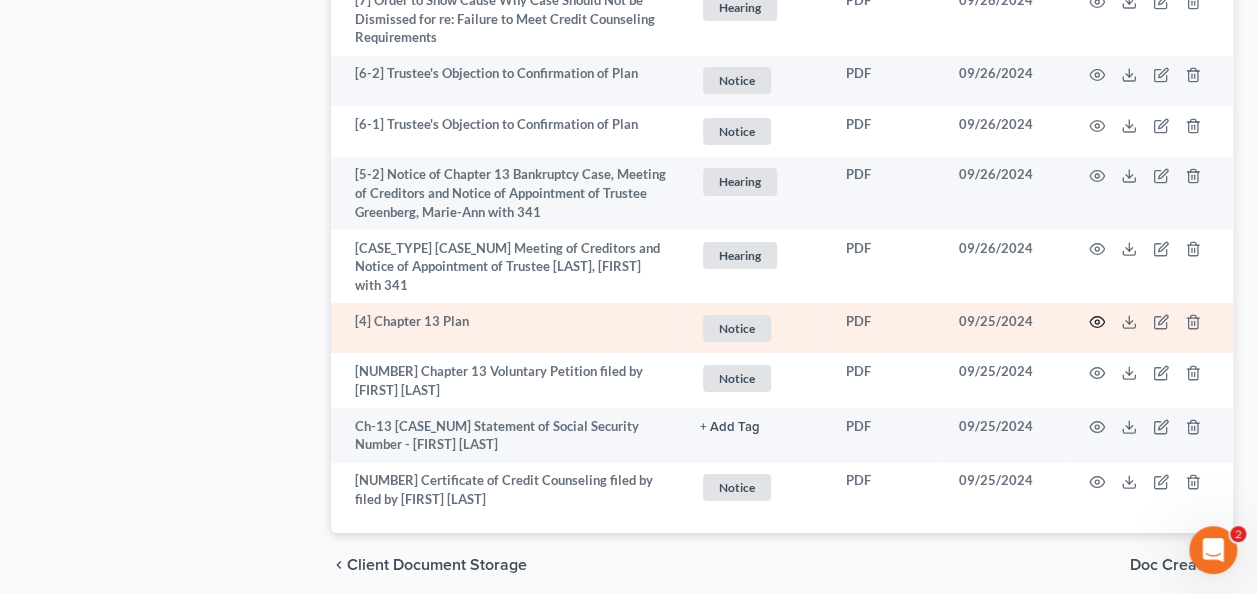 click 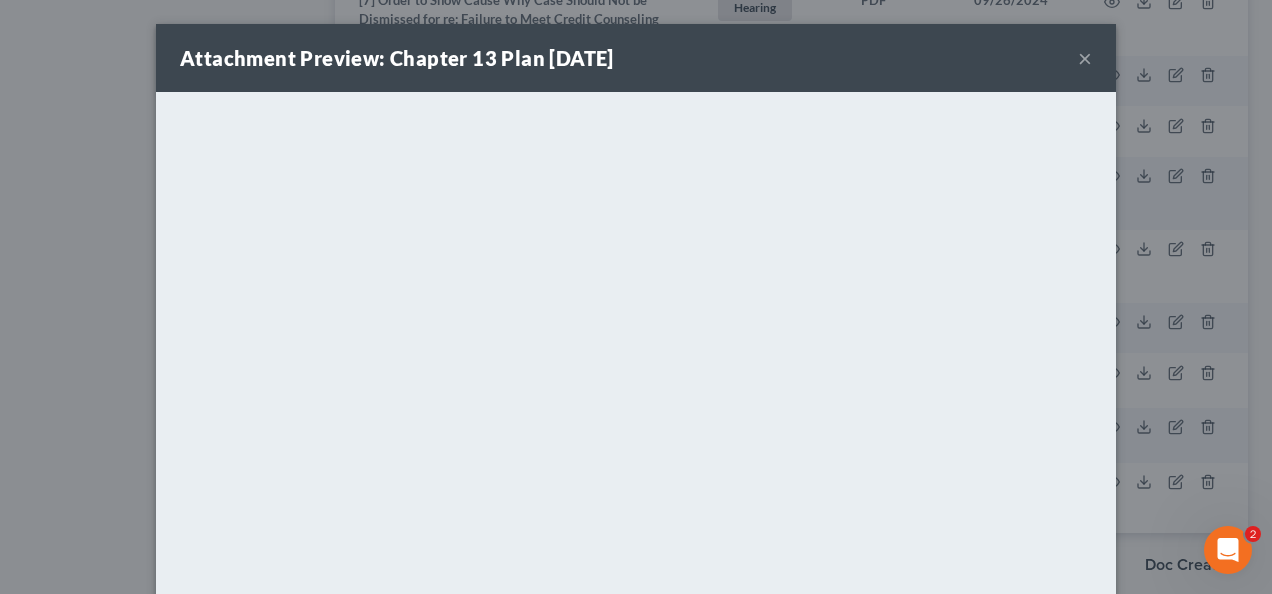 click on "×" at bounding box center [1085, 58] 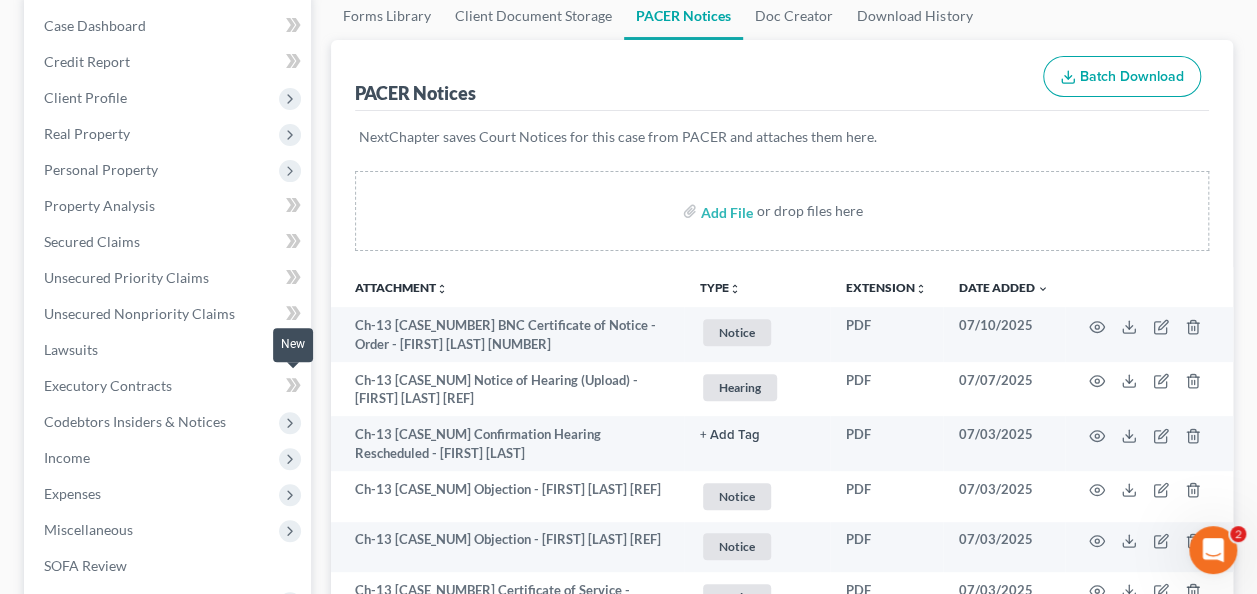 scroll, scrollTop: 300, scrollLeft: 0, axis: vertical 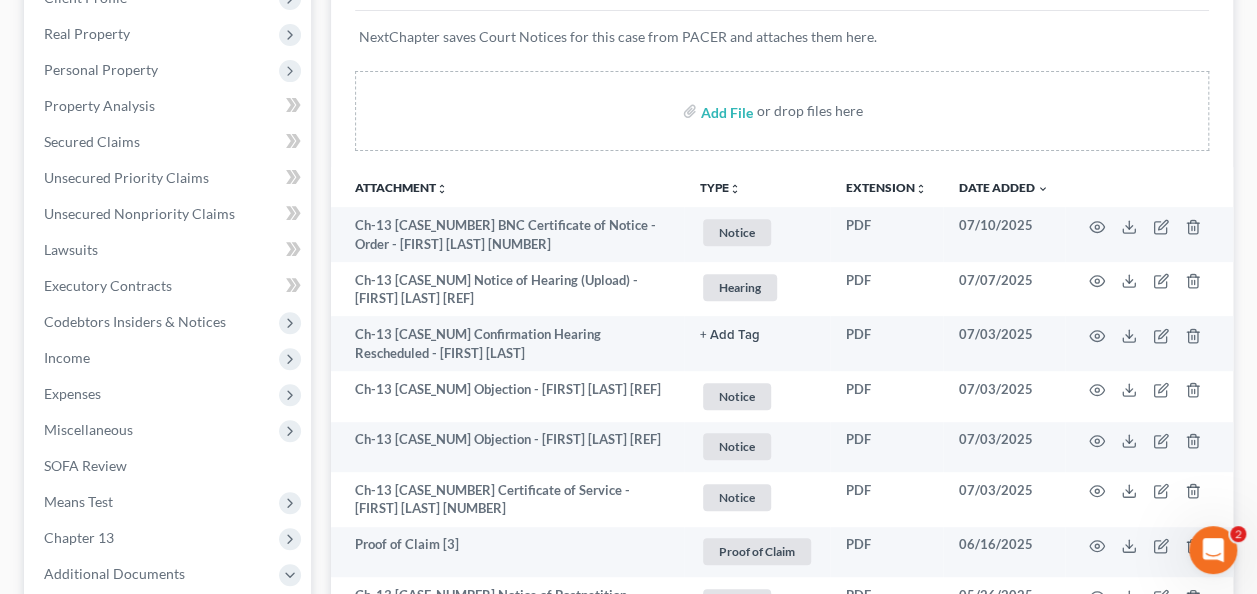 click on "Case Dashboard
Payments
Invoices
Payments
Payments
Credit Report
Client Profile" at bounding box center (167, 1938) 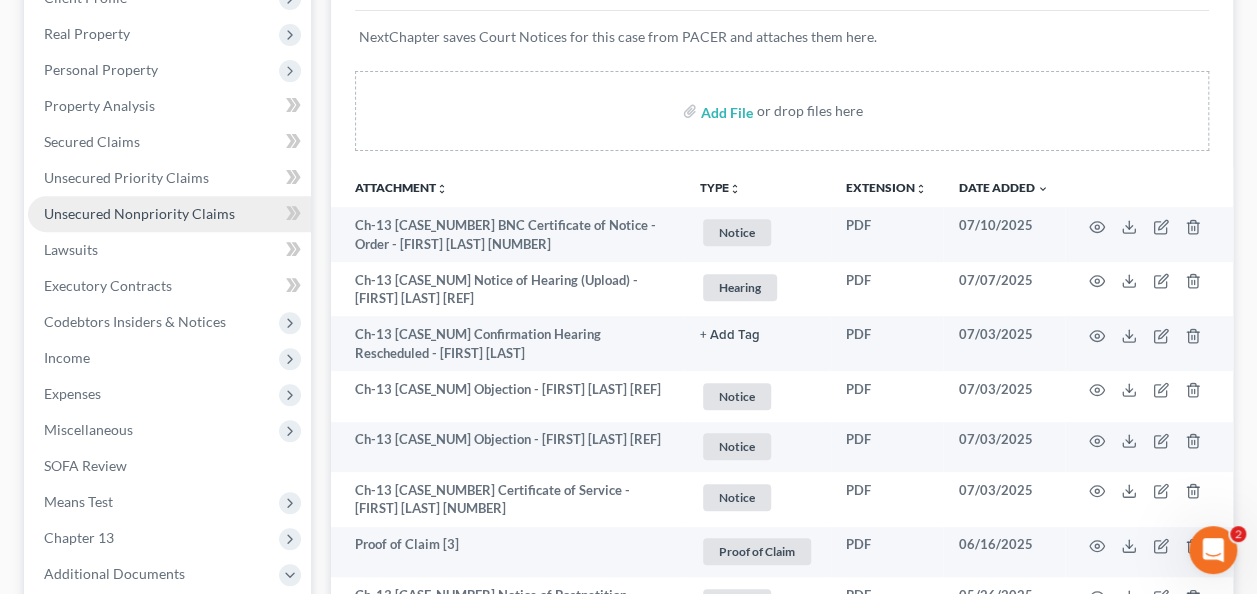 click on "Unsecured Nonpriority Claims" at bounding box center [139, 213] 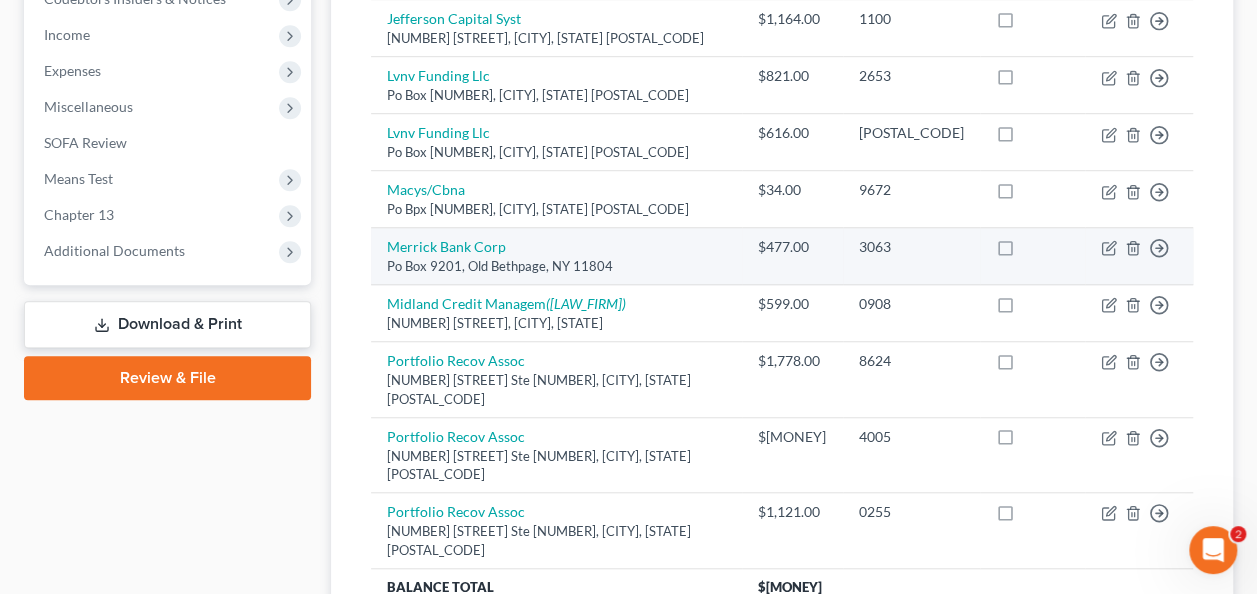 scroll, scrollTop: 735, scrollLeft: 0, axis: vertical 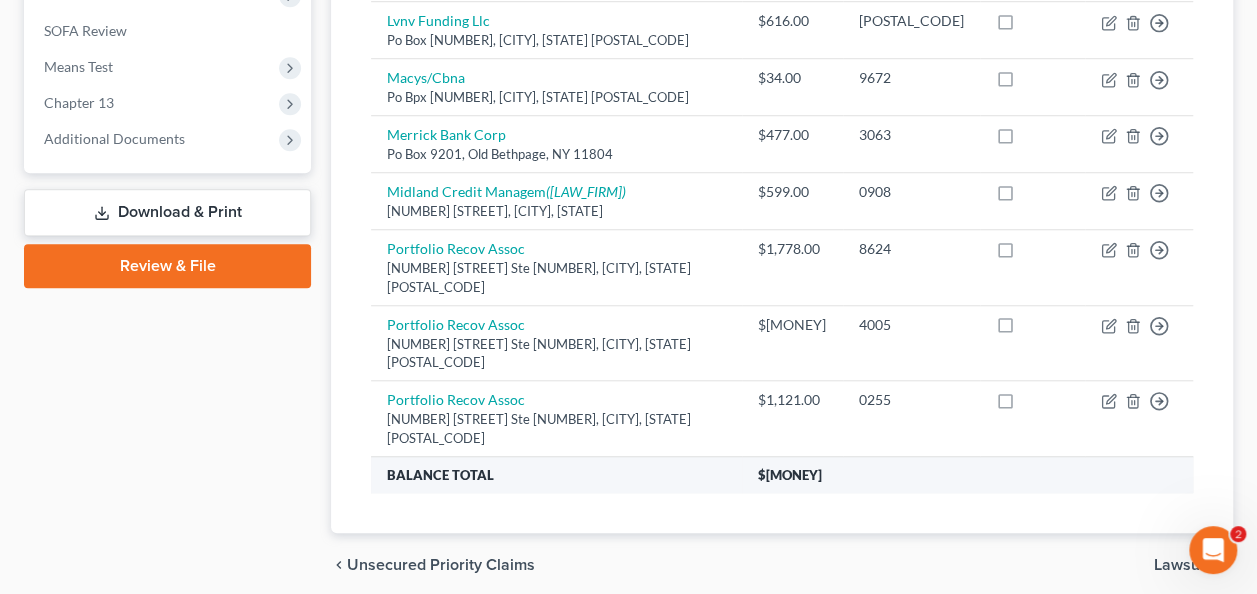 drag, startPoint x: 694, startPoint y: 406, endPoint x: 782, endPoint y: 400, distance: 88.20431 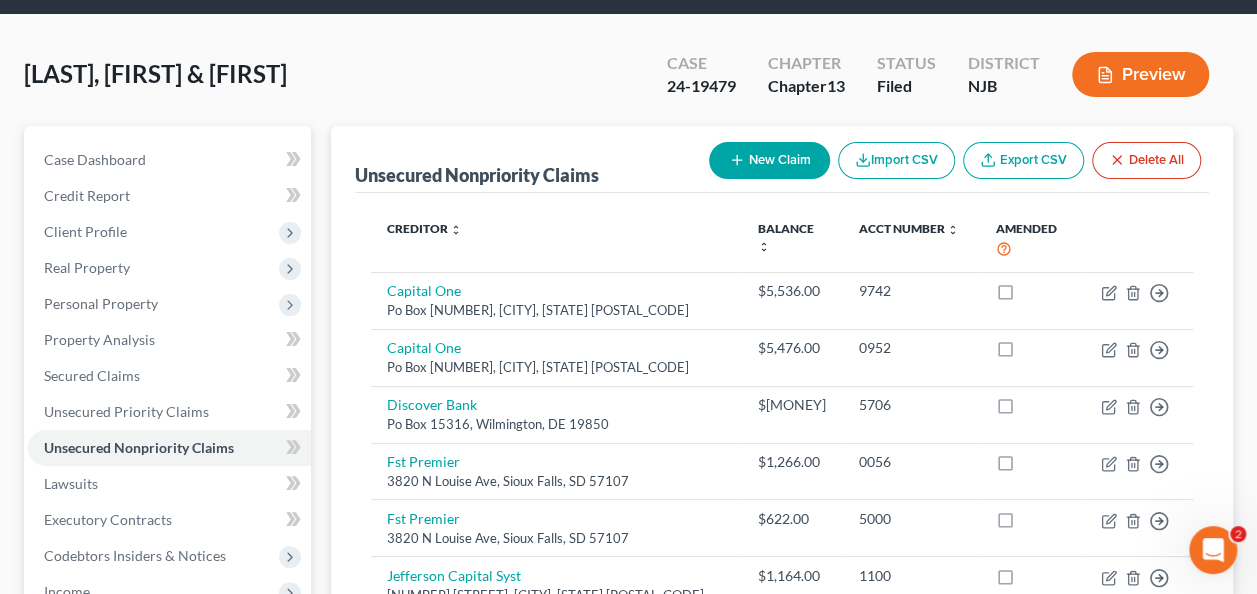 scroll, scrollTop: 35, scrollLeft: 0, axis: vertical 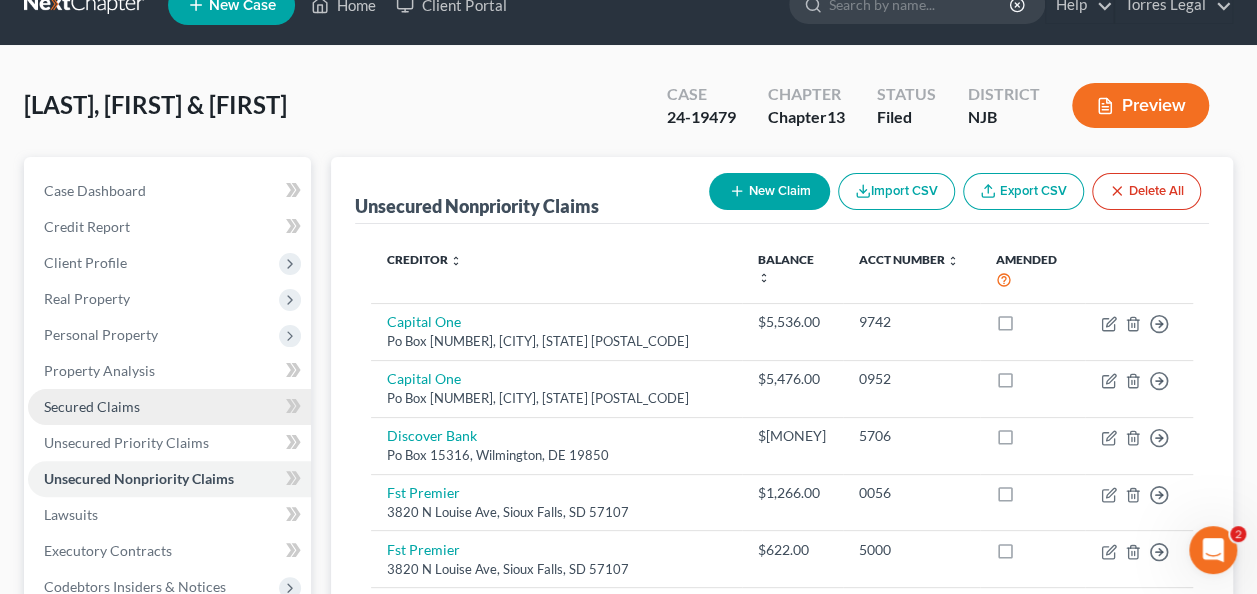 click on "Secured Claims" at bounding box center (169, 407) 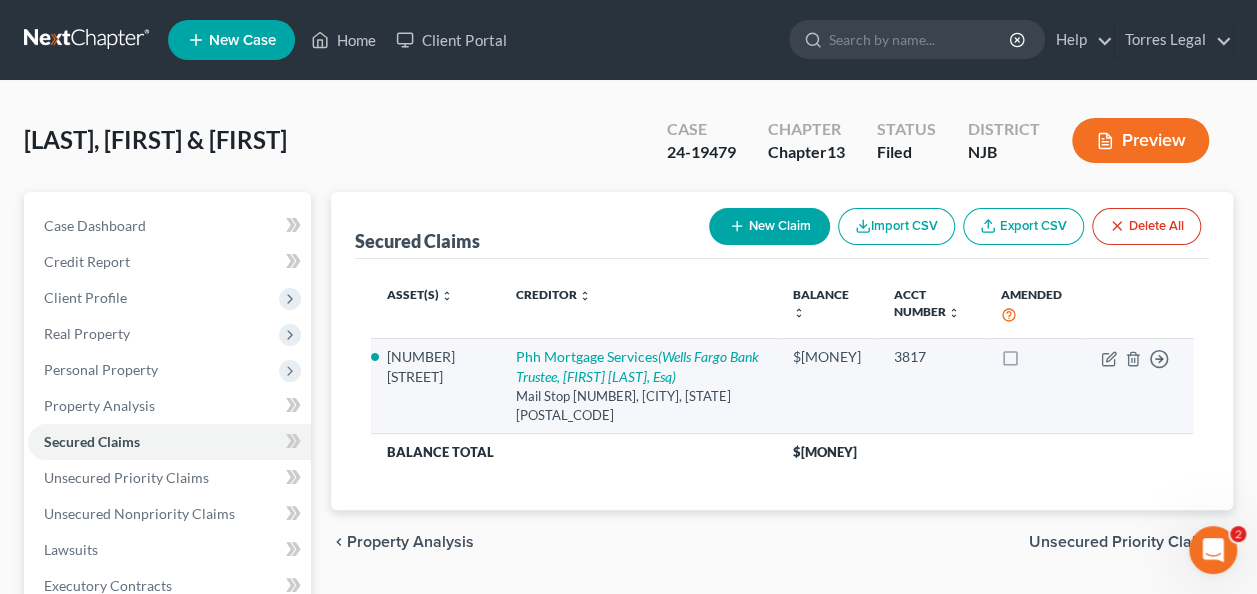 scroll, scrollTop: 100, scrollLeft: 0, axis: vertical 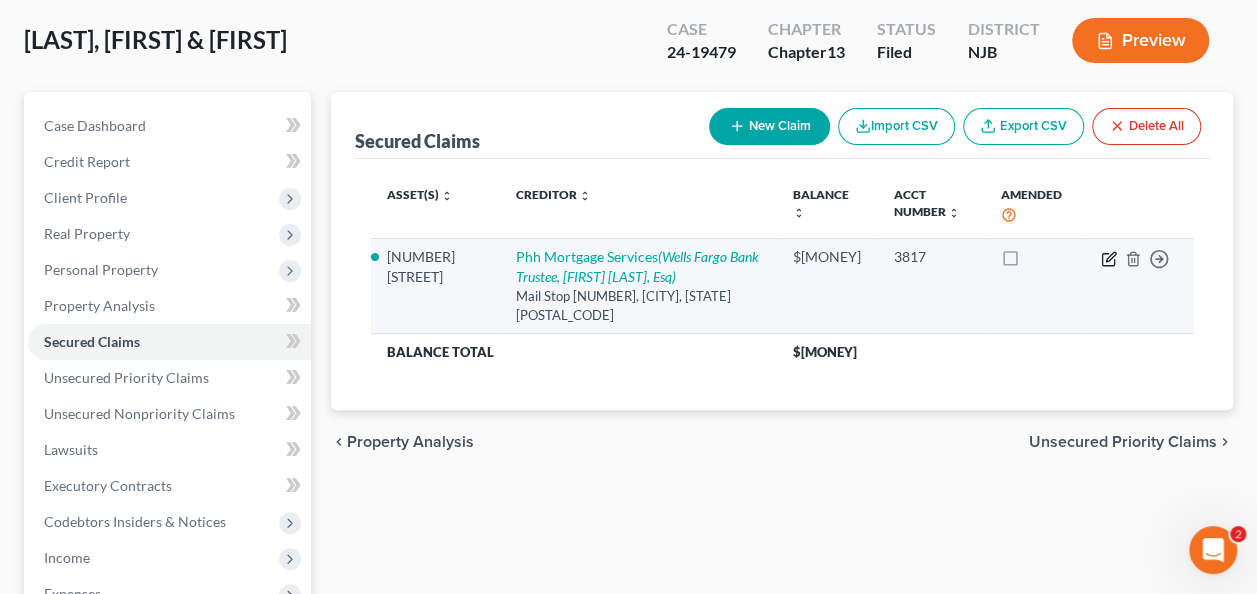 click 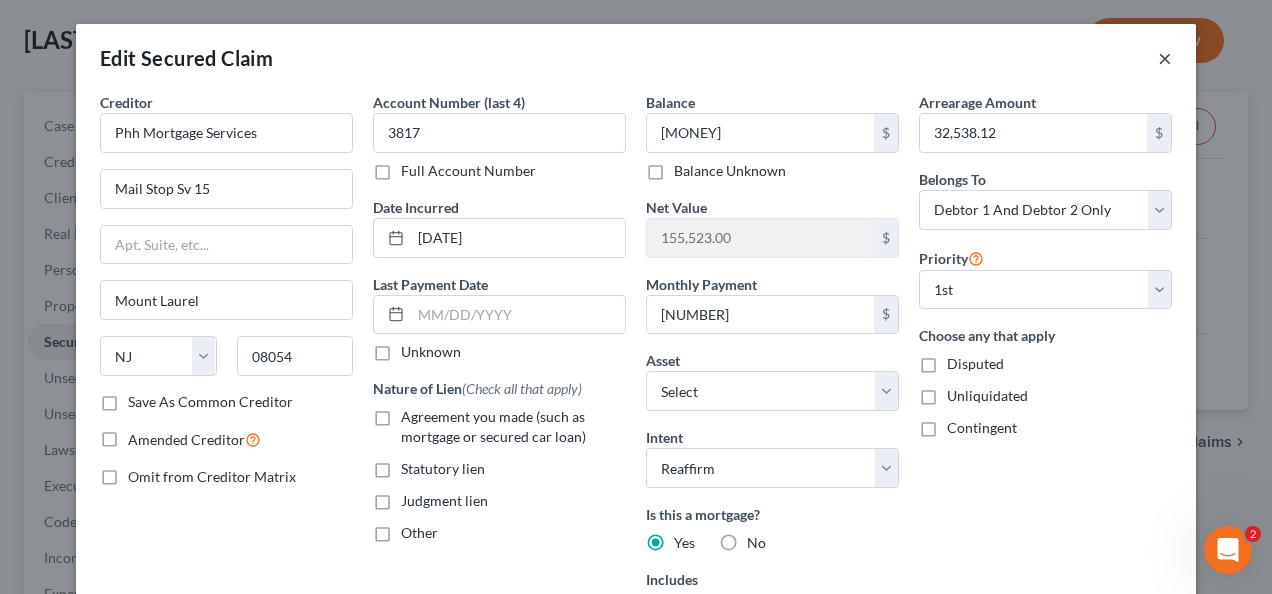 click on "×" at bounding box center (1165, 58) 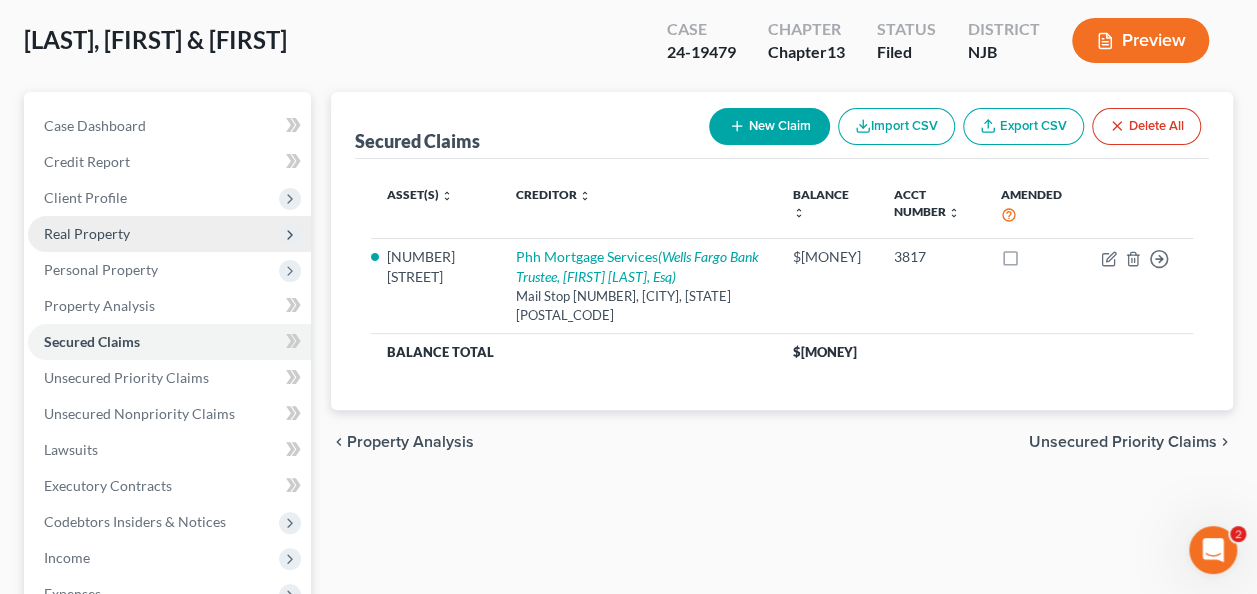 click on "Real Property" at bounding box center (169, 234) 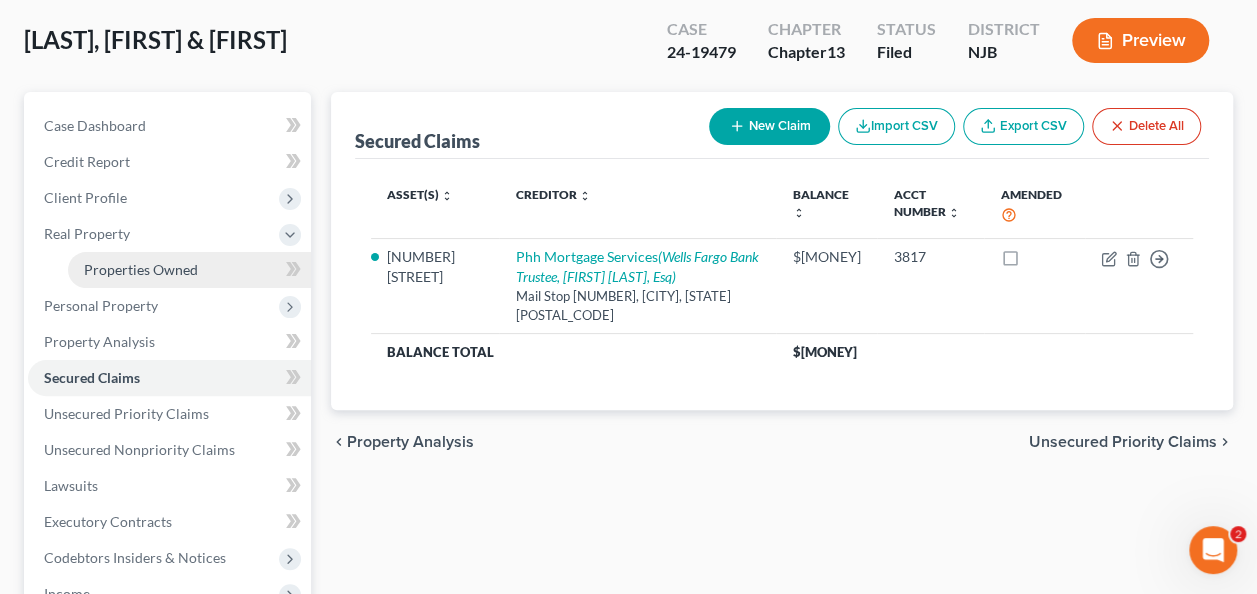 click on "Properties Owned" at bounding box center [141, 269] 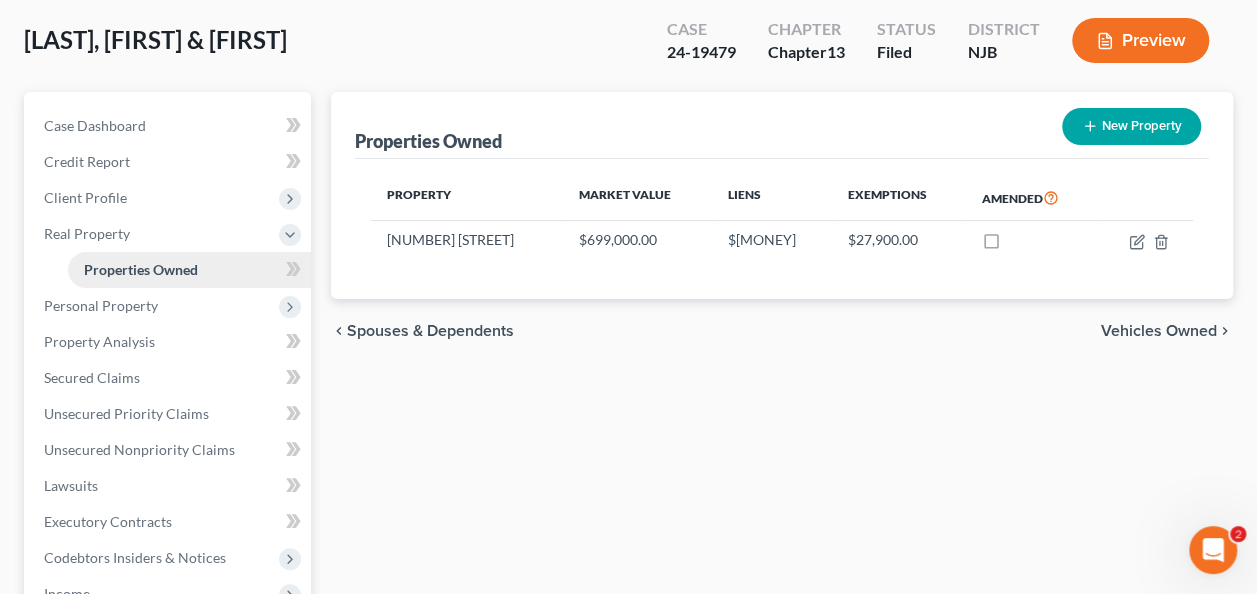 scroll, scrollTop: 0, scrollLeft: 0, axis: both 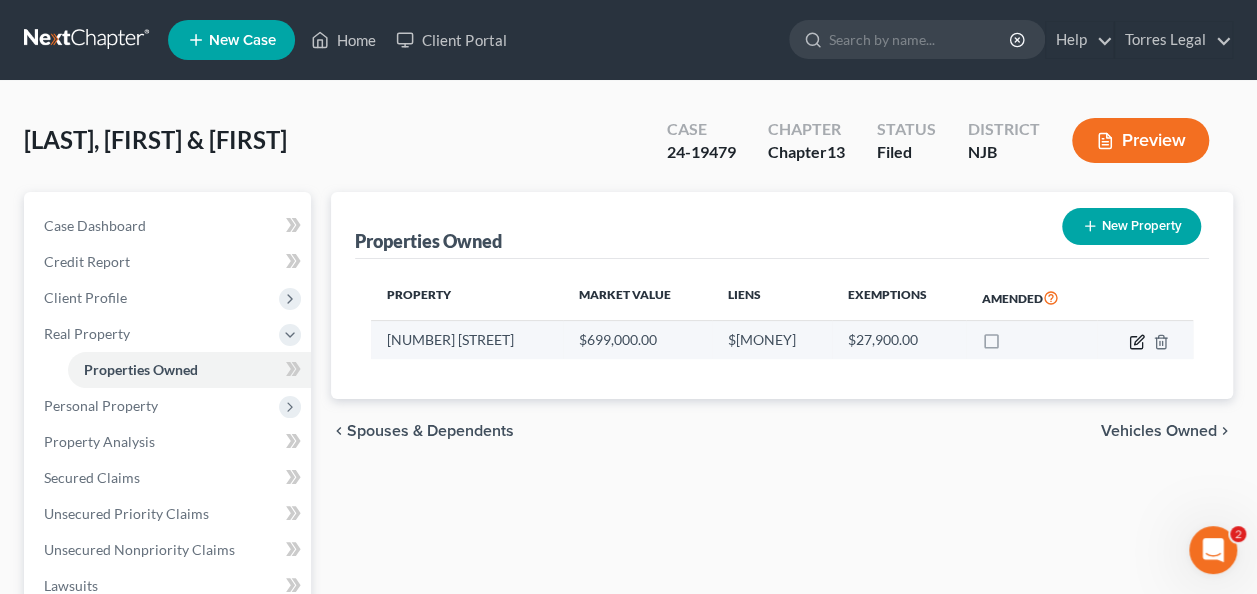 click 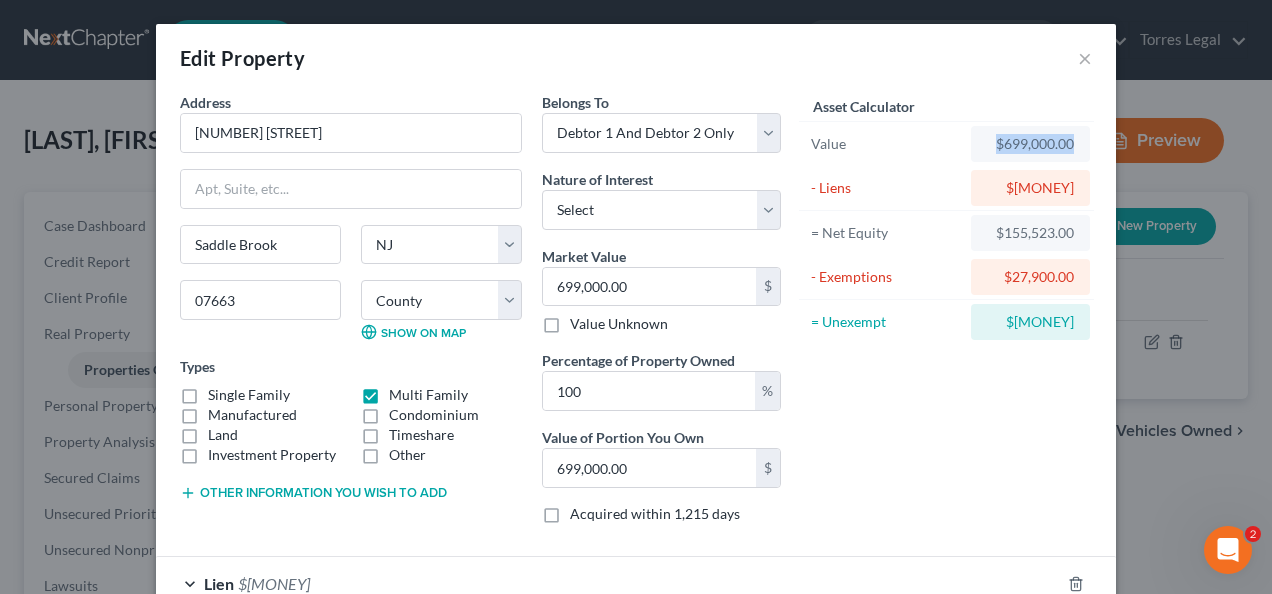 drag, startPoint x: 985, startPoint y: 150, endPoint x: 1067, endPoint y: 150, distance: 82 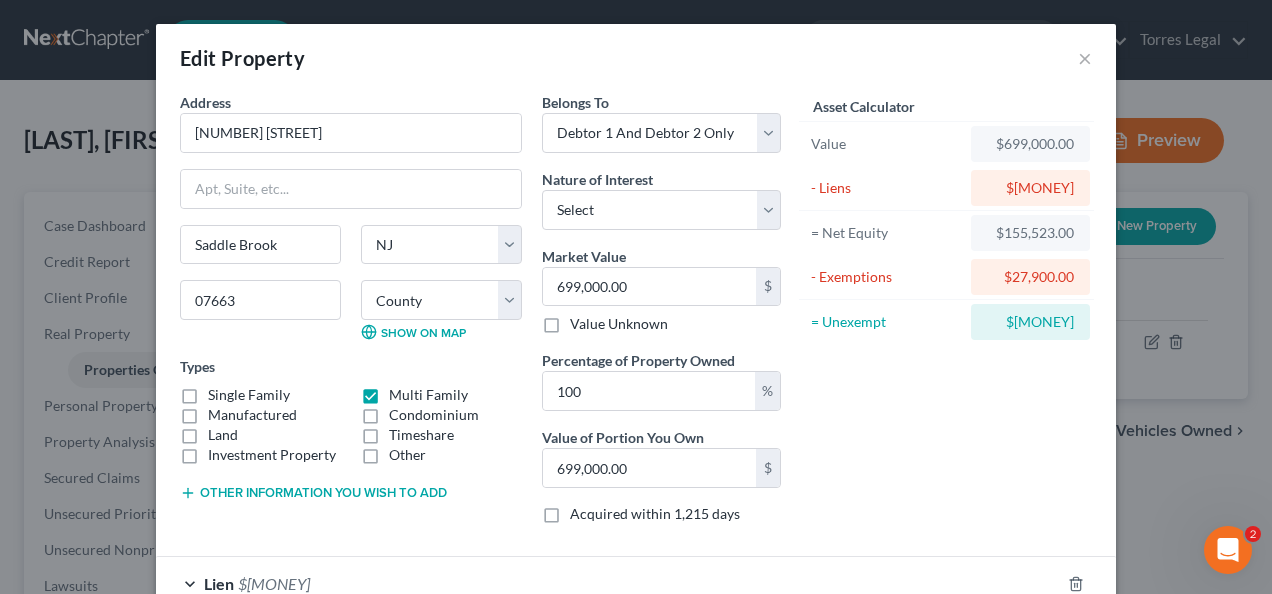 drag, startPoint x: 1067, startPoint y: 150, endPoint x: 1005, endPoint y: 186, distance: 71.693794 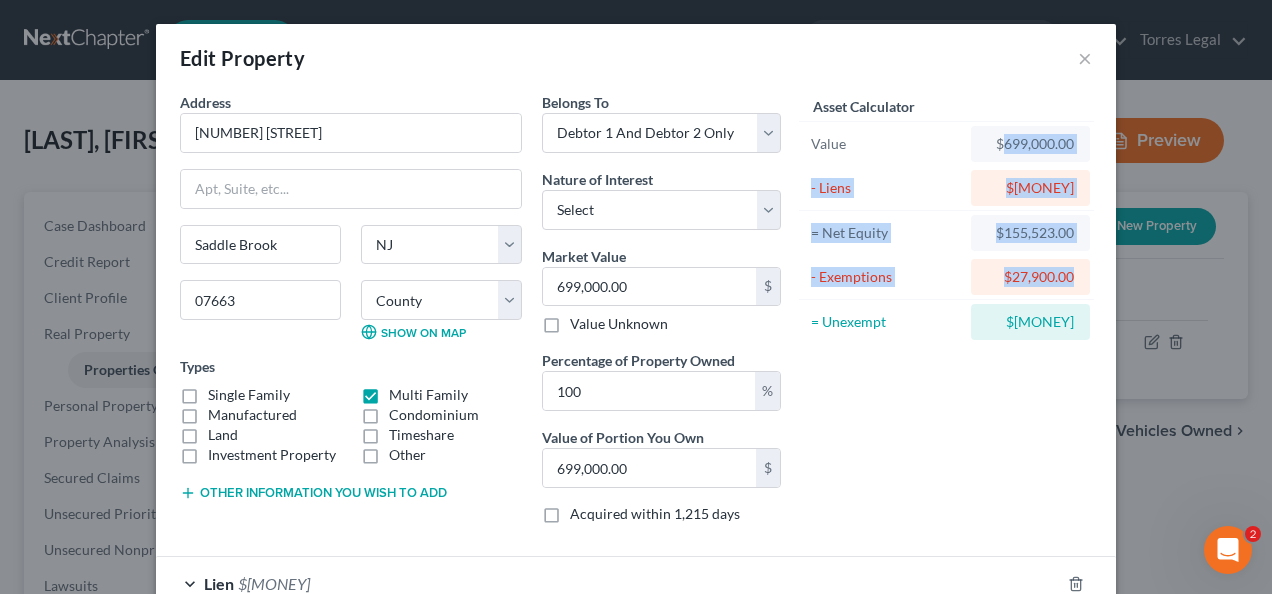 drag, startPoint x: 993, startPoint y: 158, endPoint x: 1072, endPoint y: 269, distance: 136.24243 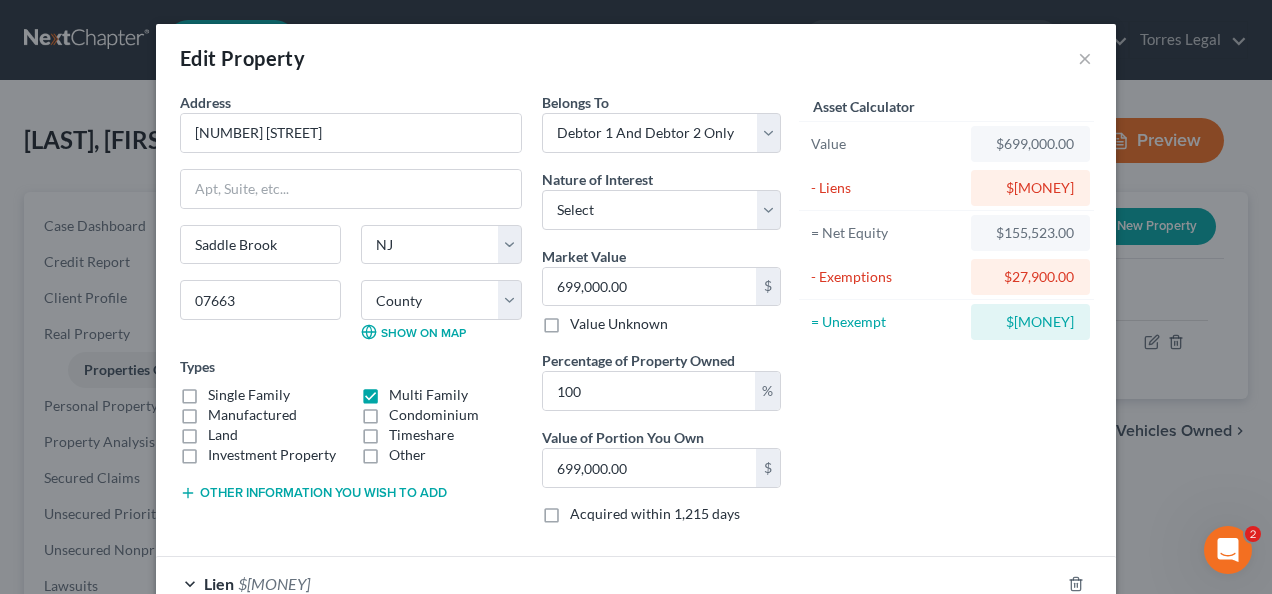 drag, startPoint x: 1072, startPoint y: 269, endPoint x: 1037, endPoint y: 352, distance: 90.07774 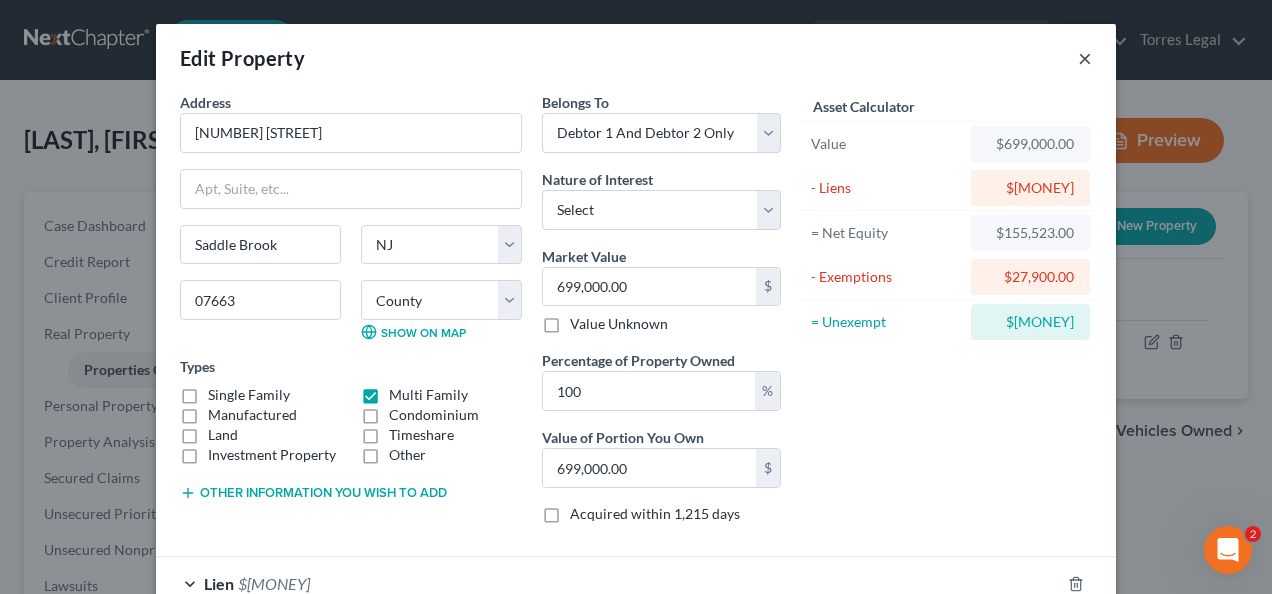 click on "×" at bounding box center [1085, 58] 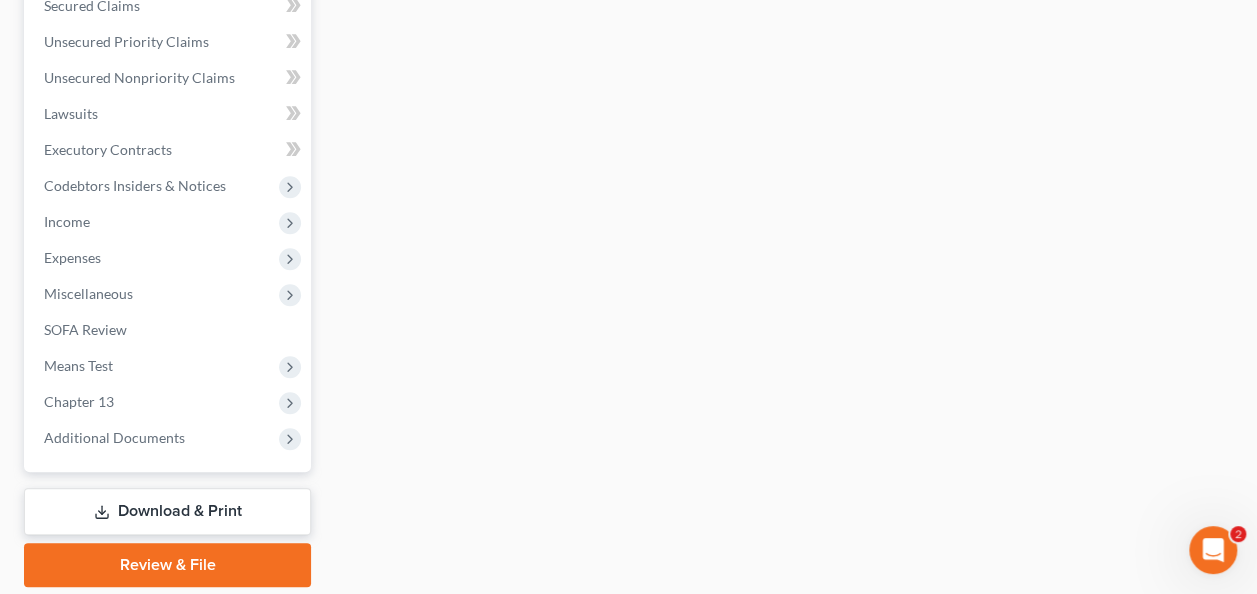 scroll, scrollTop: 538, scrollLeft: 0, axis: vertical 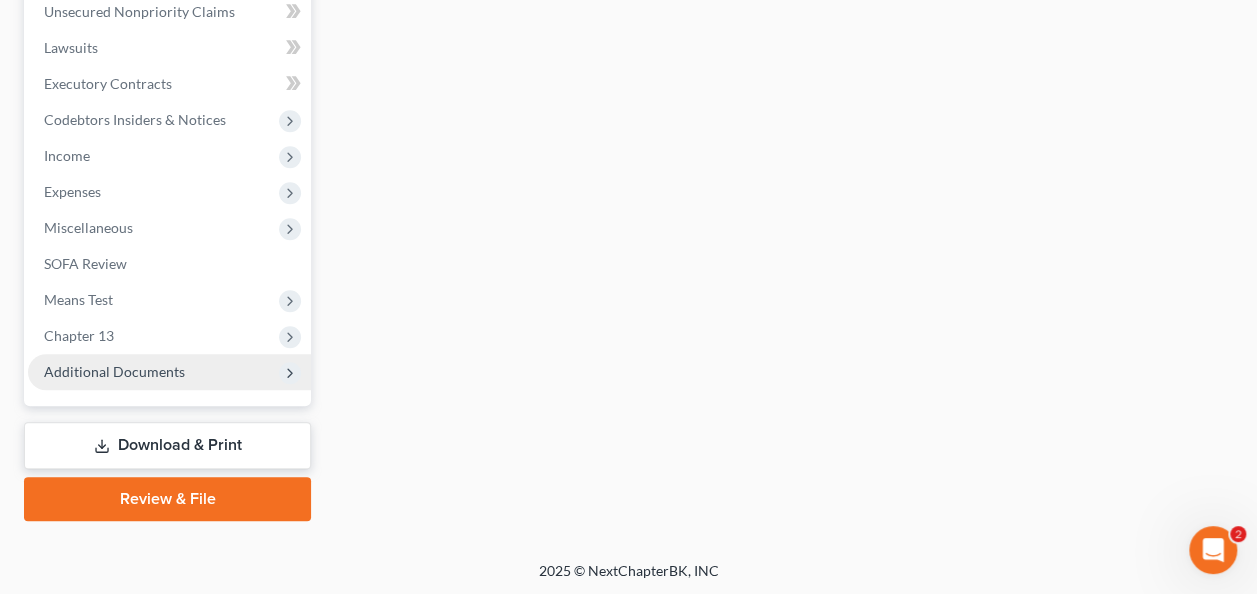 click on "Additional Documents" at bounding box center (169, 372) 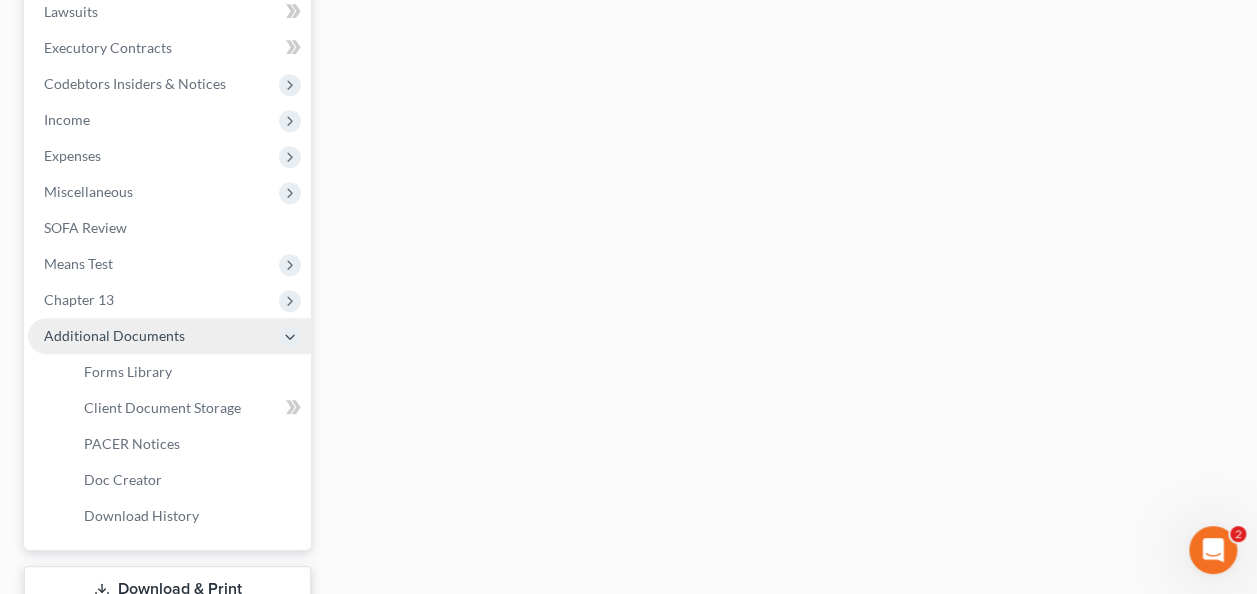 scroll, scrollTop: 502, scrollLeft: 0, axis: vertical 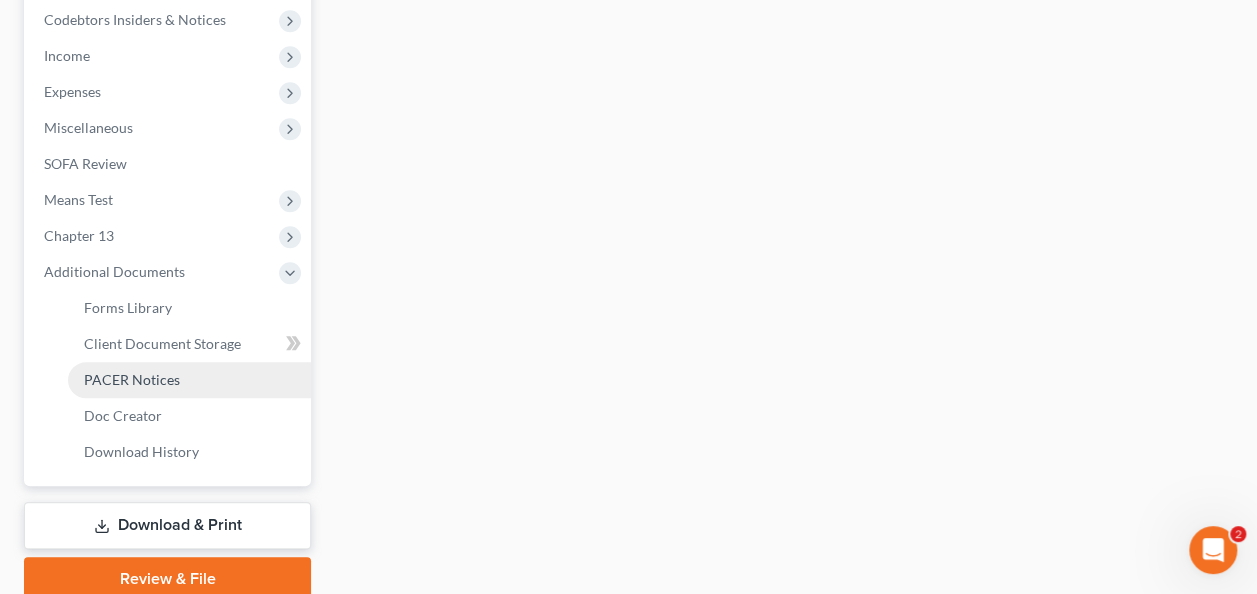 click on "PACER Notices" at bounding box center [189, 380] 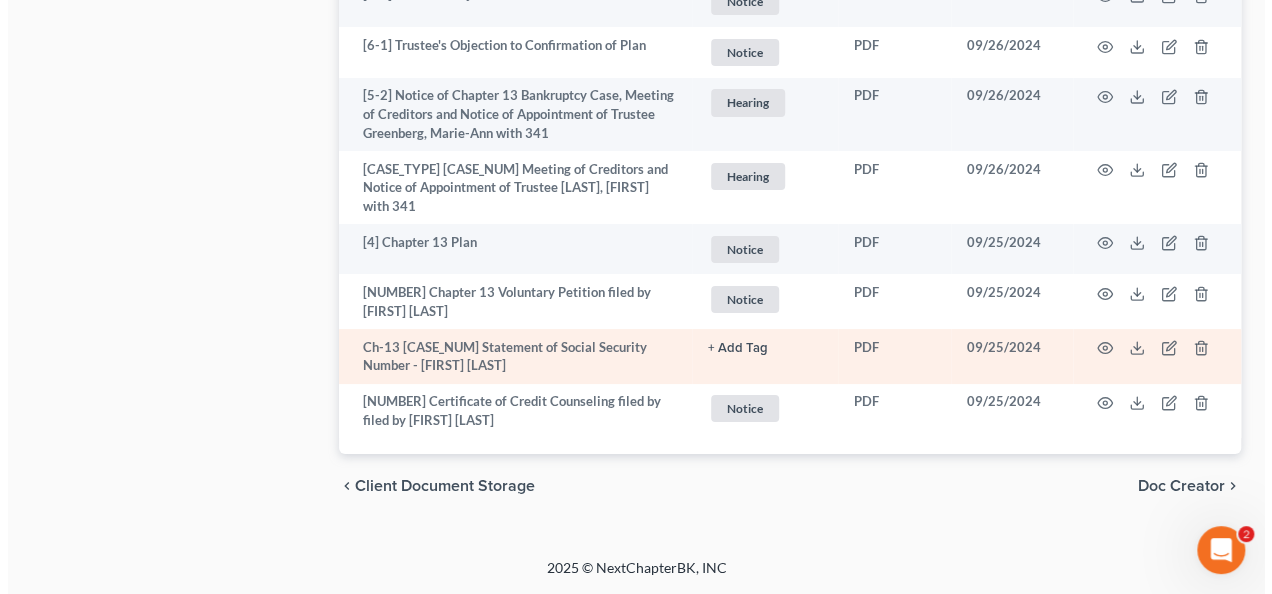 scroll, scrollTop: 3688, scrollLeft: 0, axis: vertical 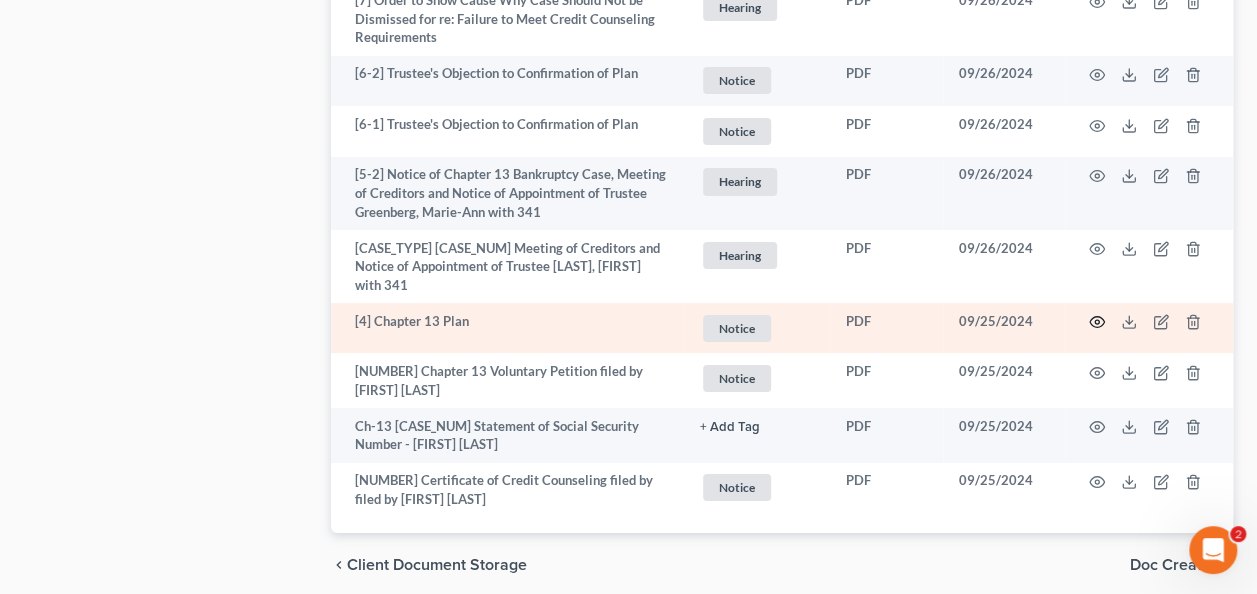 click 